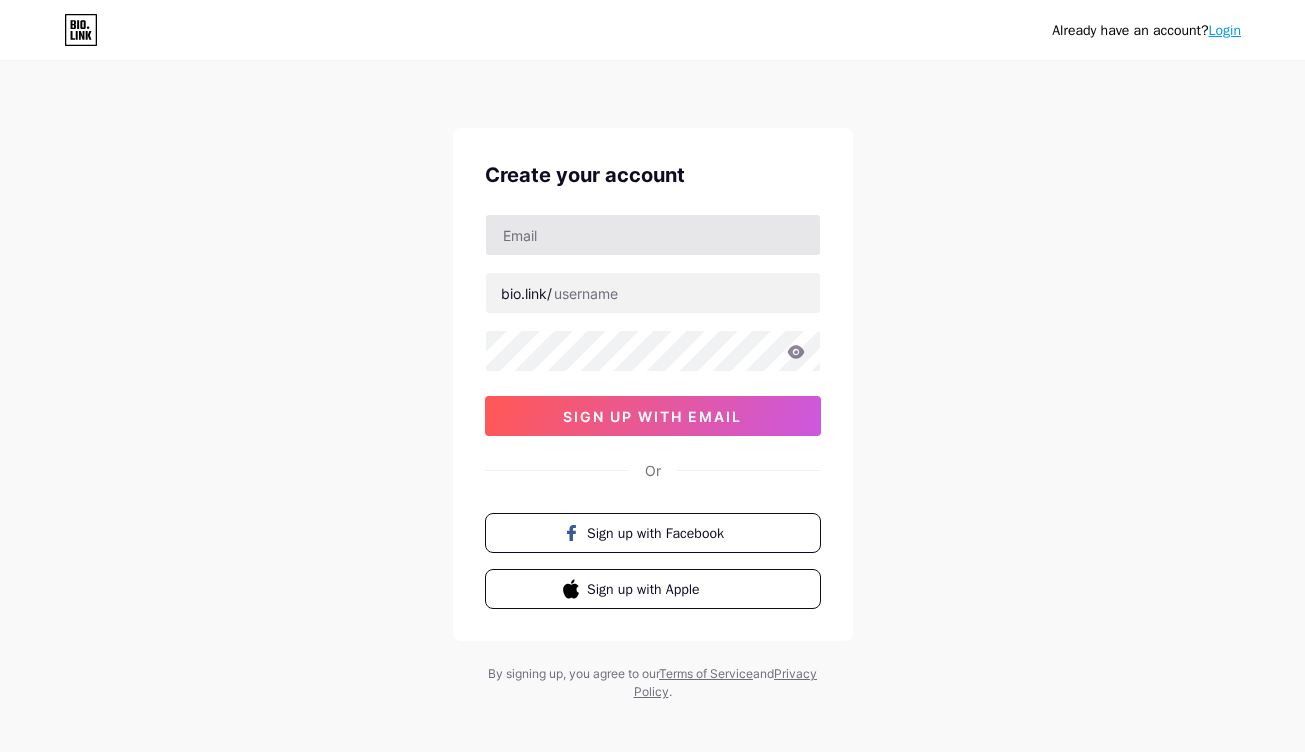 scroll, scrollTop: 0, scrollLeft: 0, axis: both 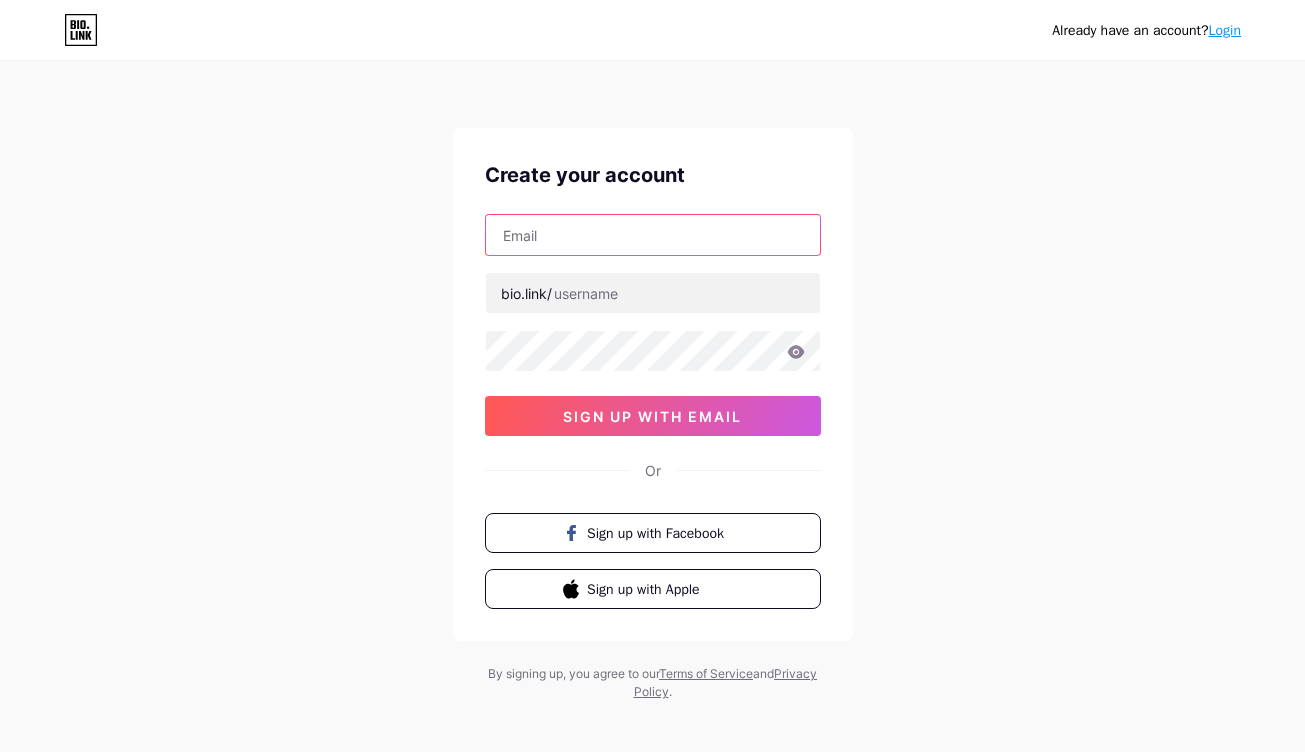 click at bounding box center [653, 235] 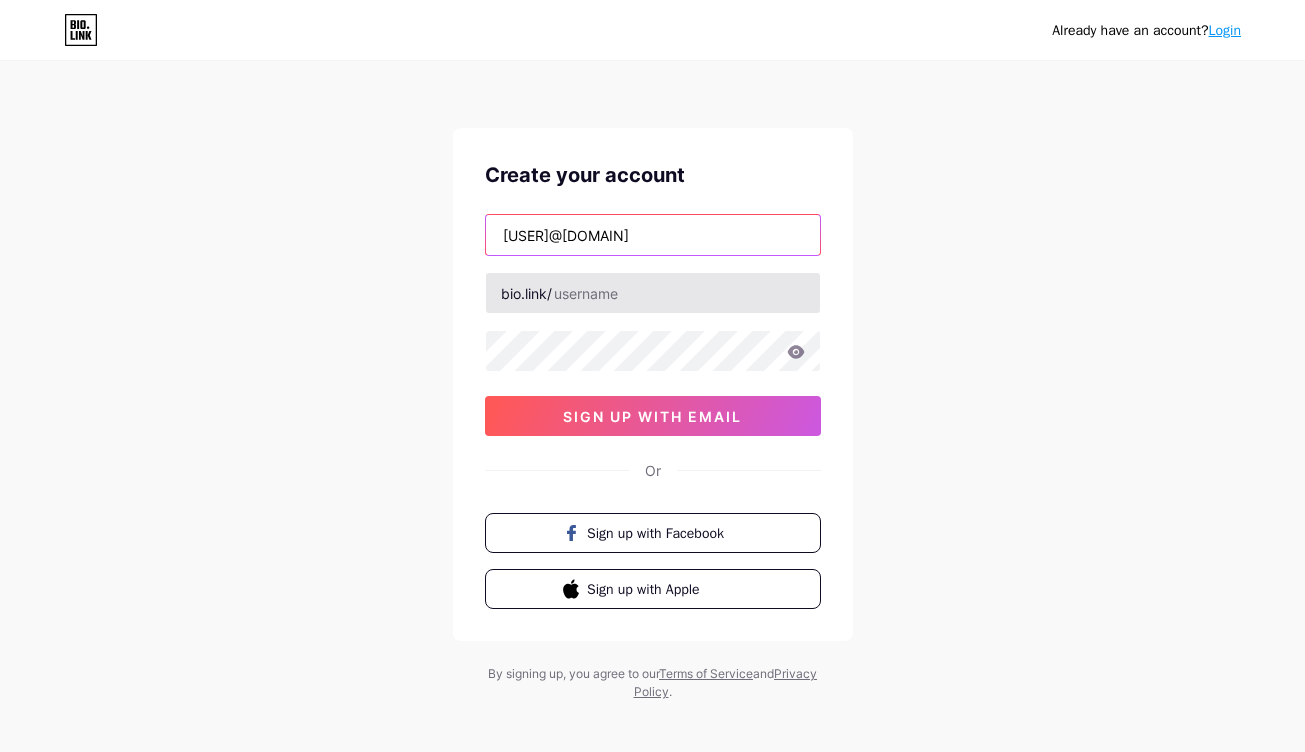 type on "[USER]@[DOMAIN]" 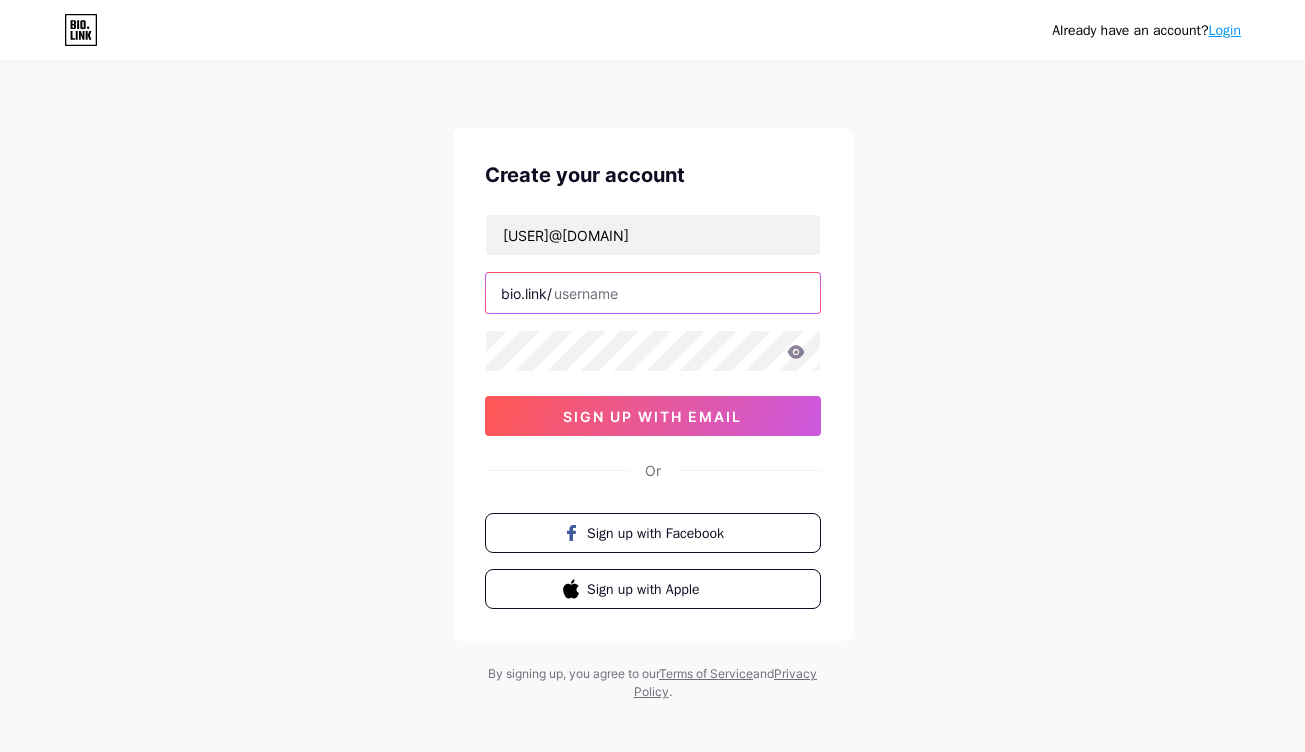 click at bounding box center [653, 293] 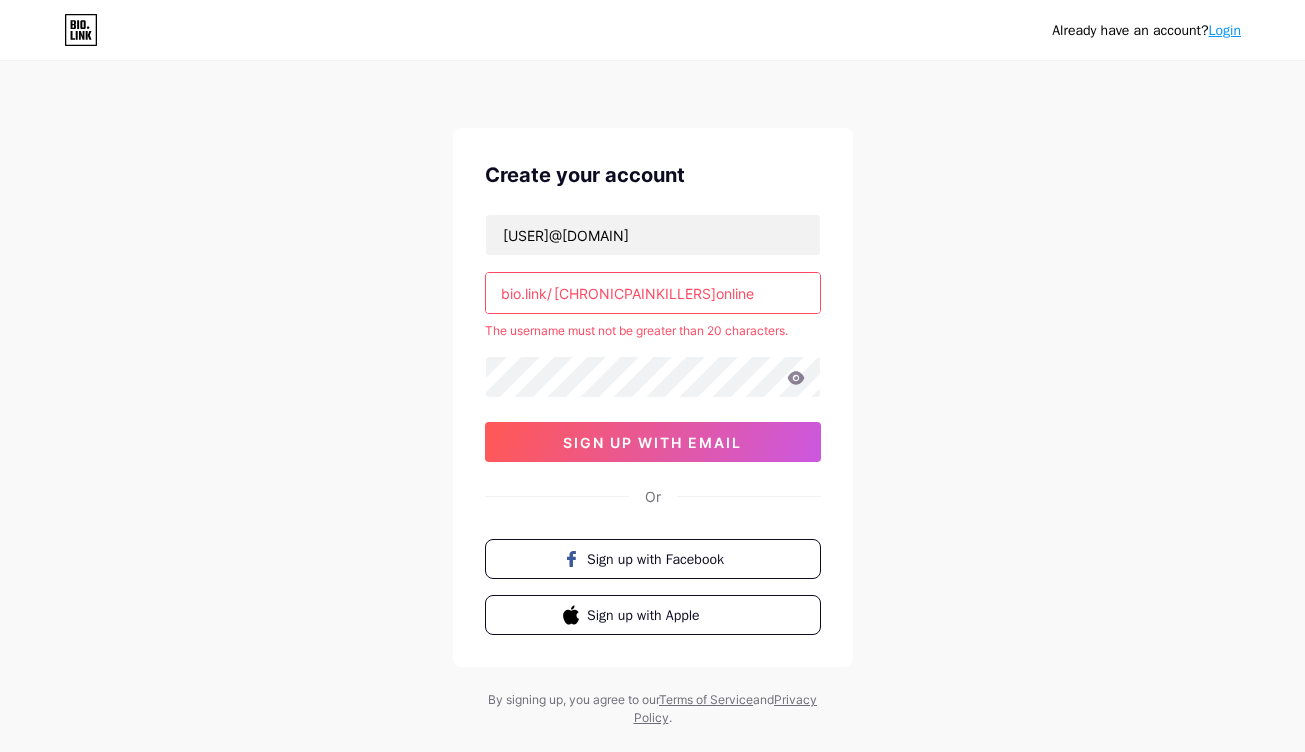 click on "[CHRONICPAINKILLERS]online" at bounding box center (653, 293) 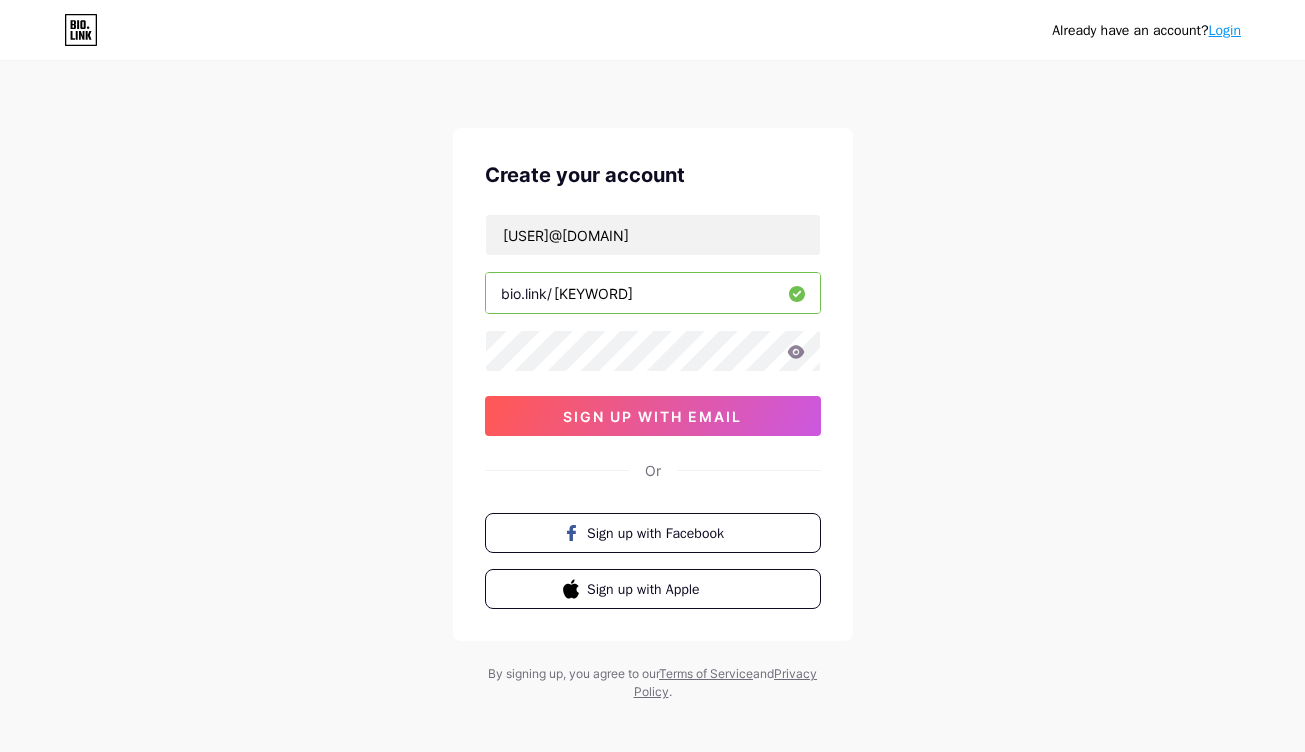 type on "[KEYWORD]" 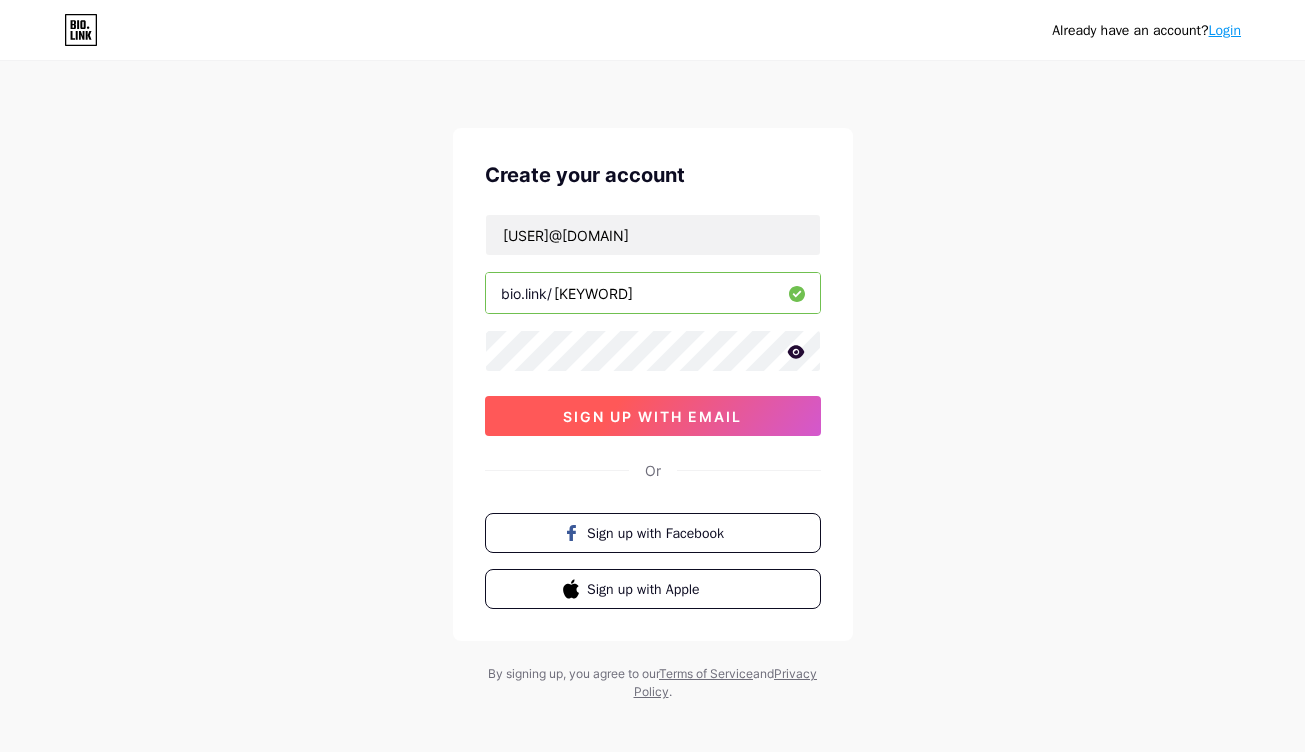 click on "sign up with email" at bounding box center (652, 416) 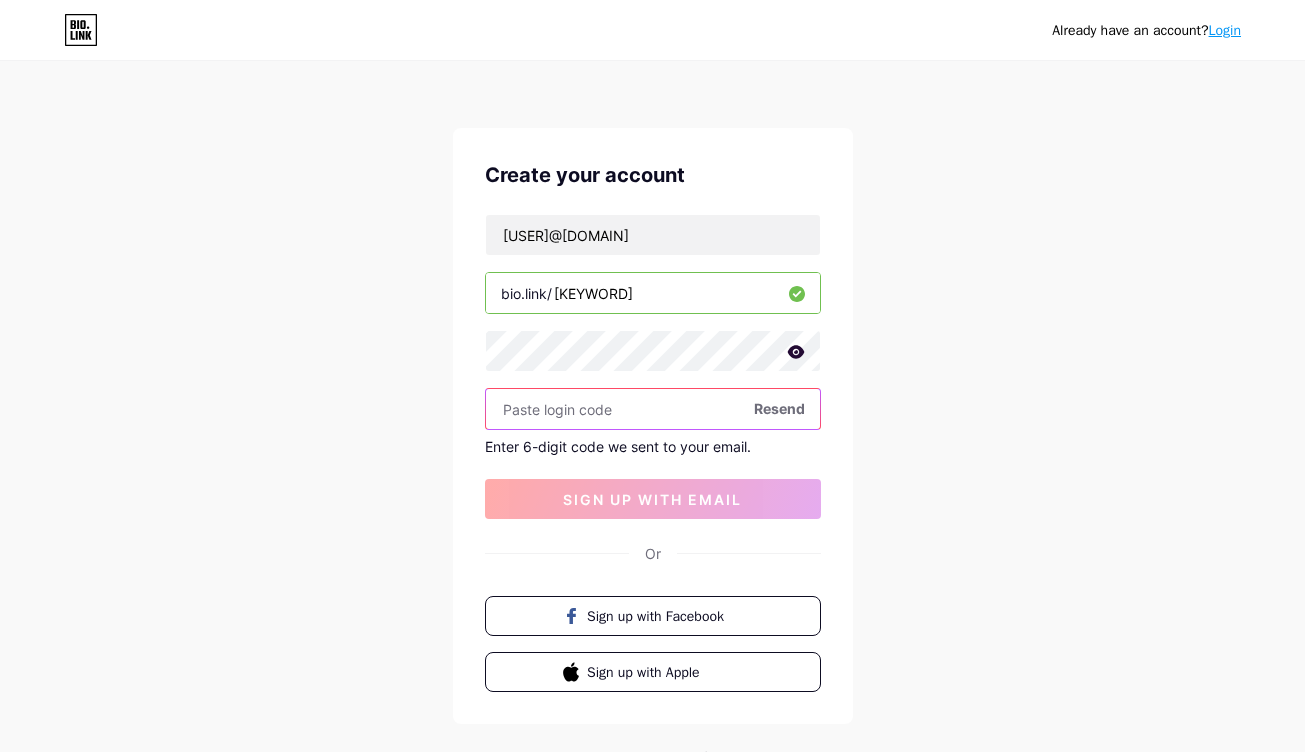 click at bounding box center [653, 409] 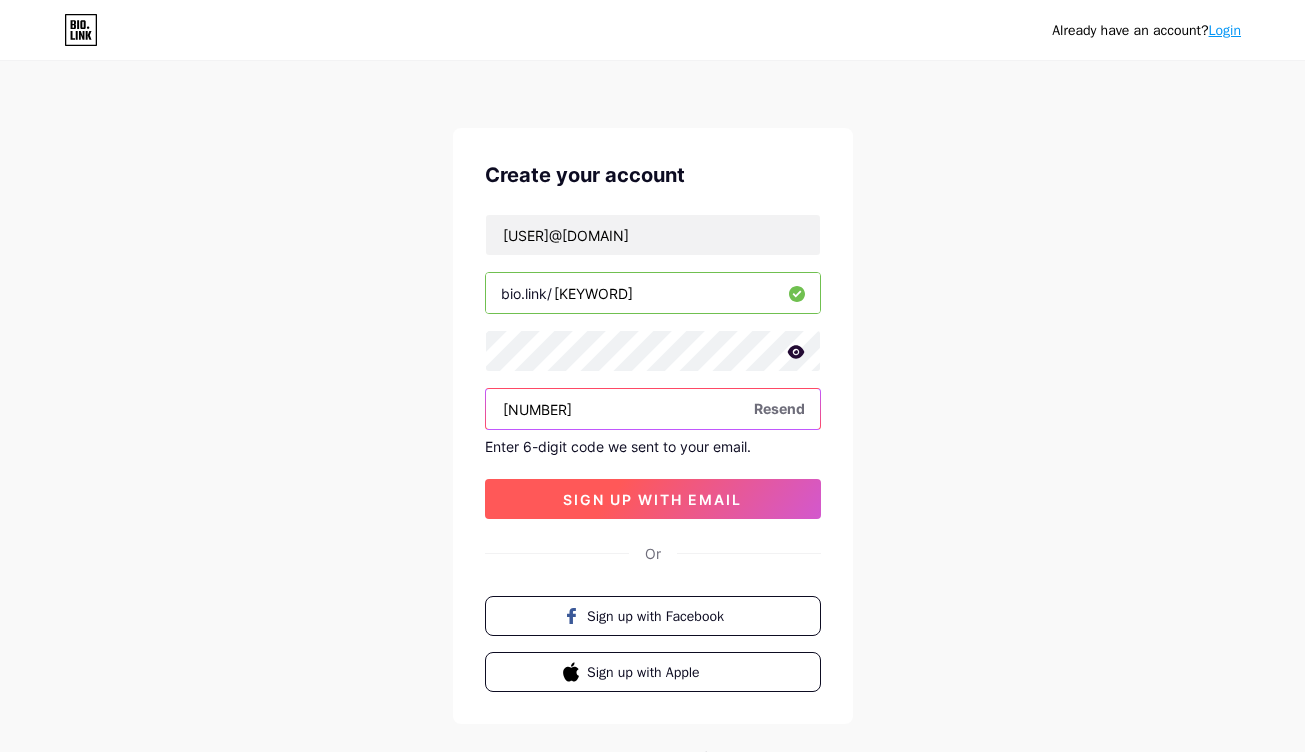 type on "[NUMBER]" 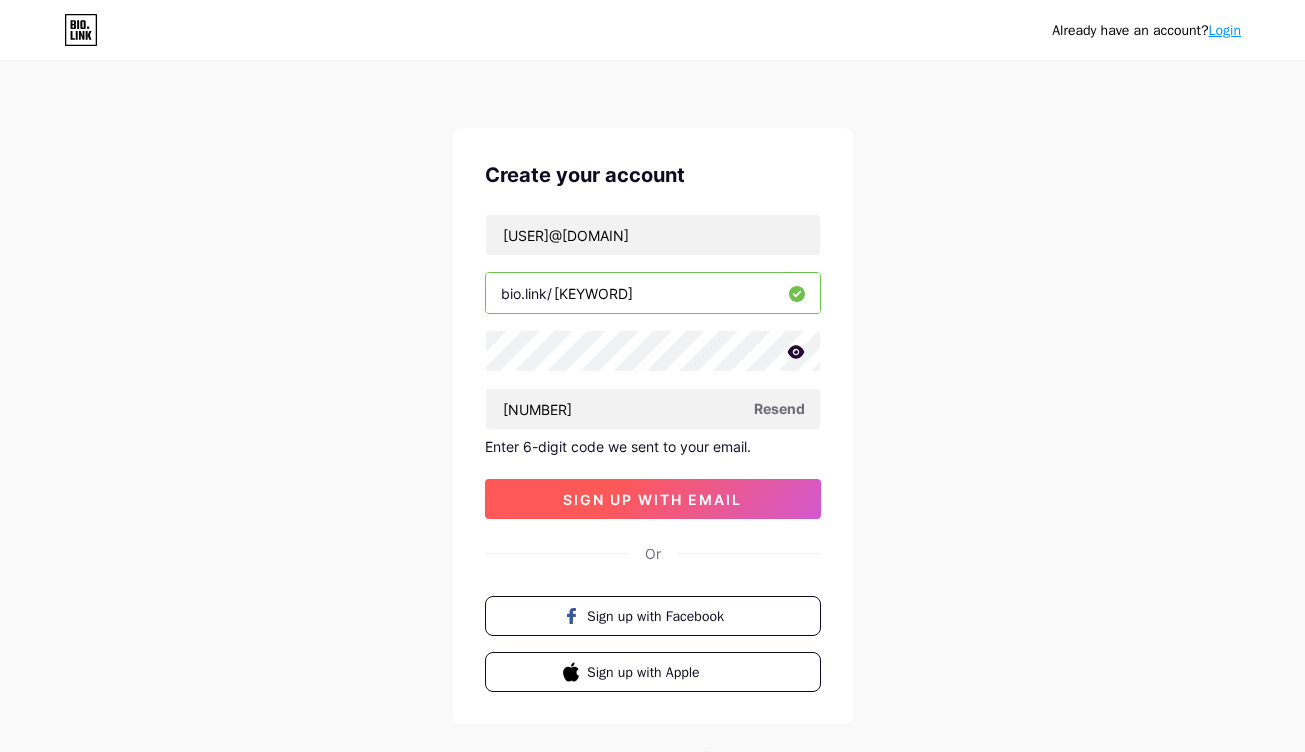 click on "sign up with email" at bounding box center (653, 499) 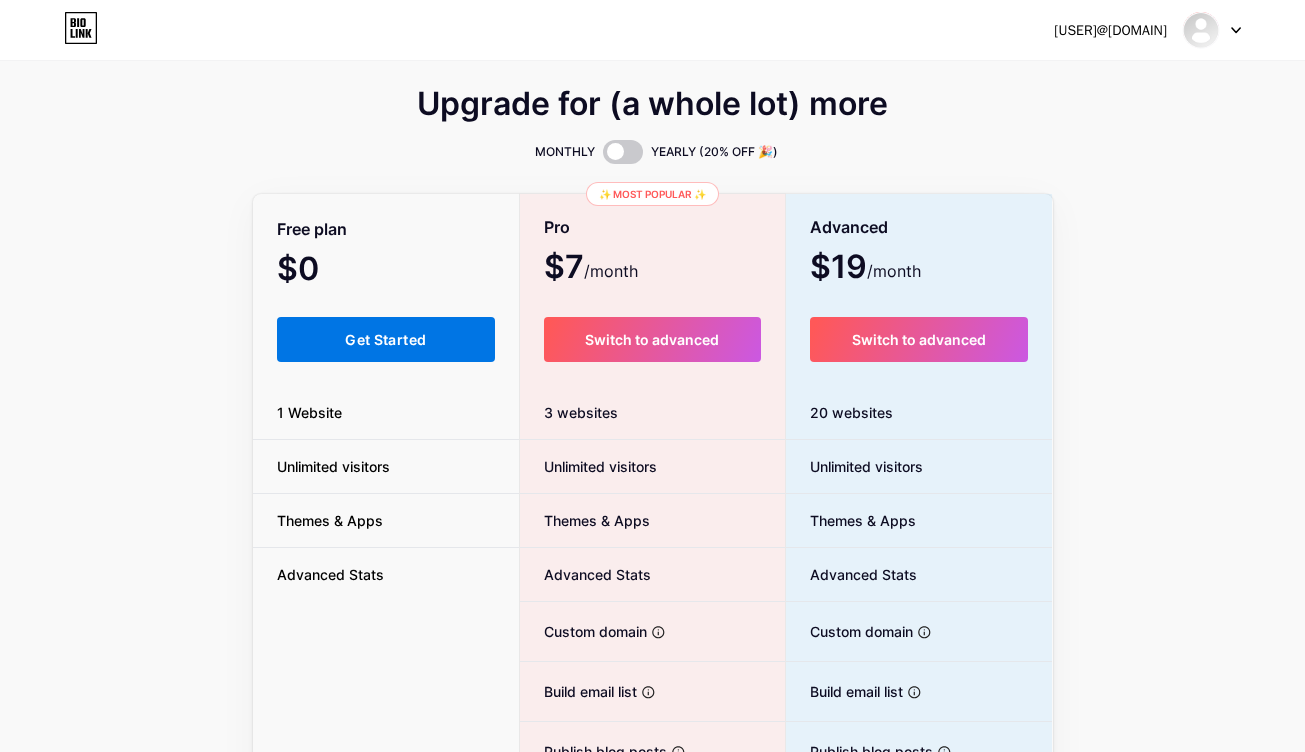 click on "Get Started" at bounding box center (386, 339) 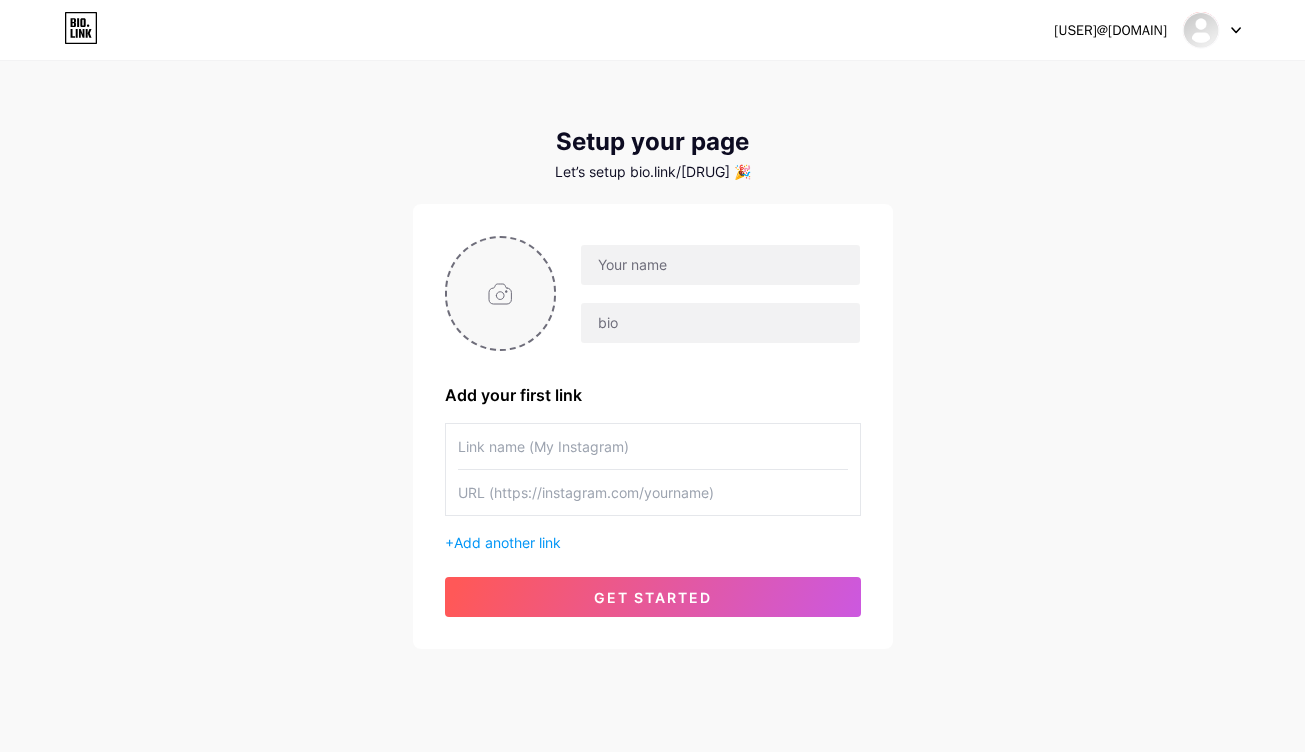 click at bounding box center [501, 293] 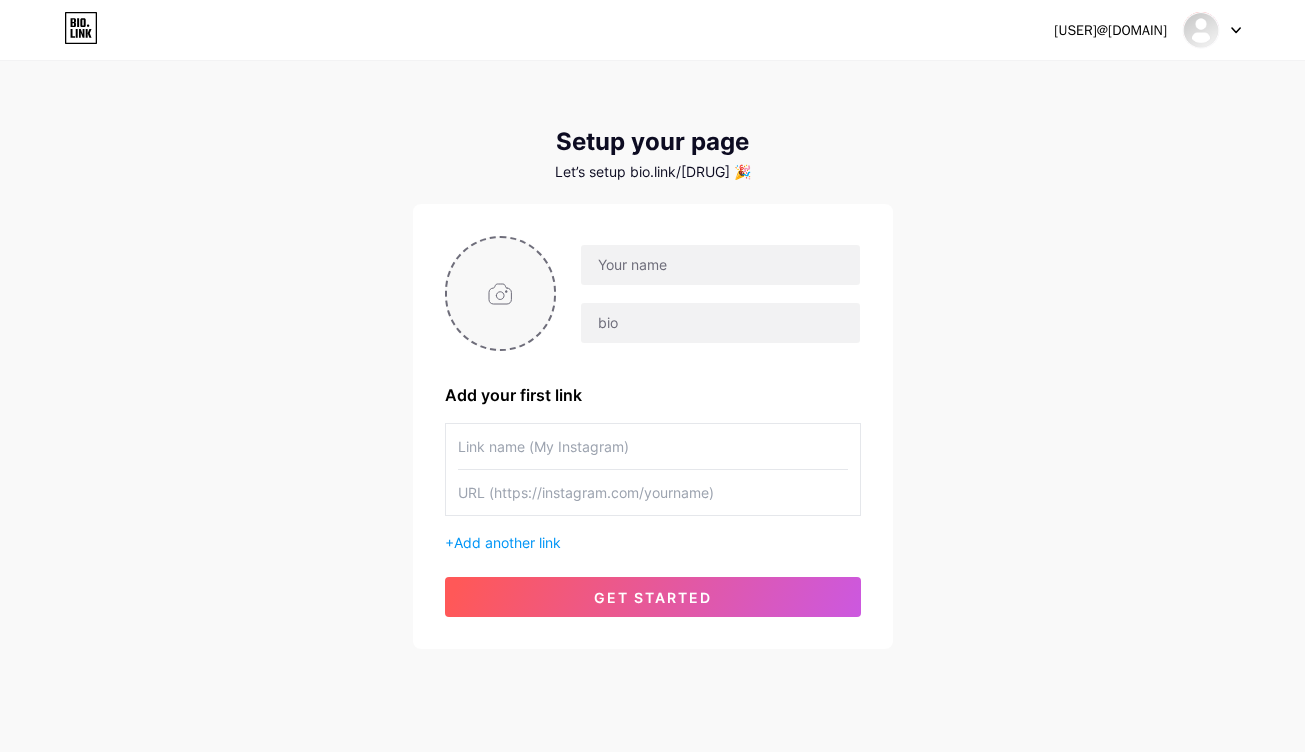 type on "C:\fakepath\[BRAND]-3.png.webp" 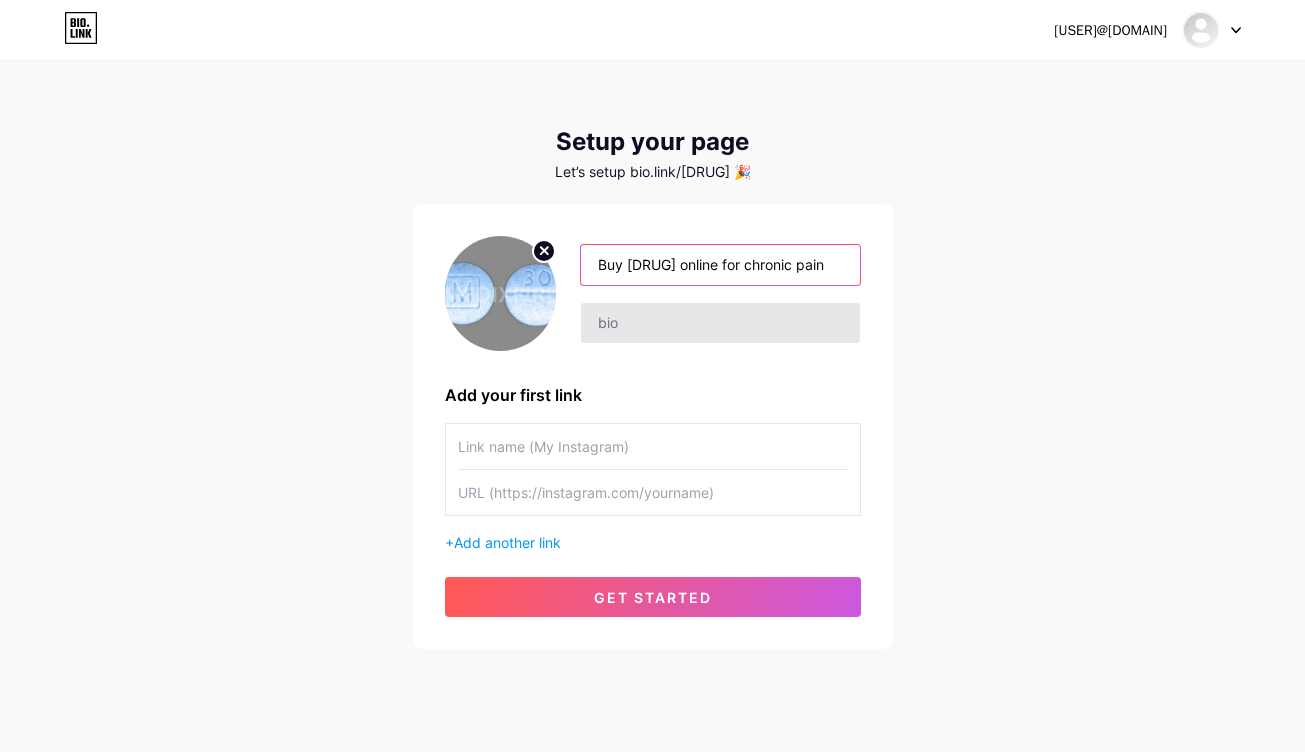 type on "Buy [DRUG] online for chronic pain" 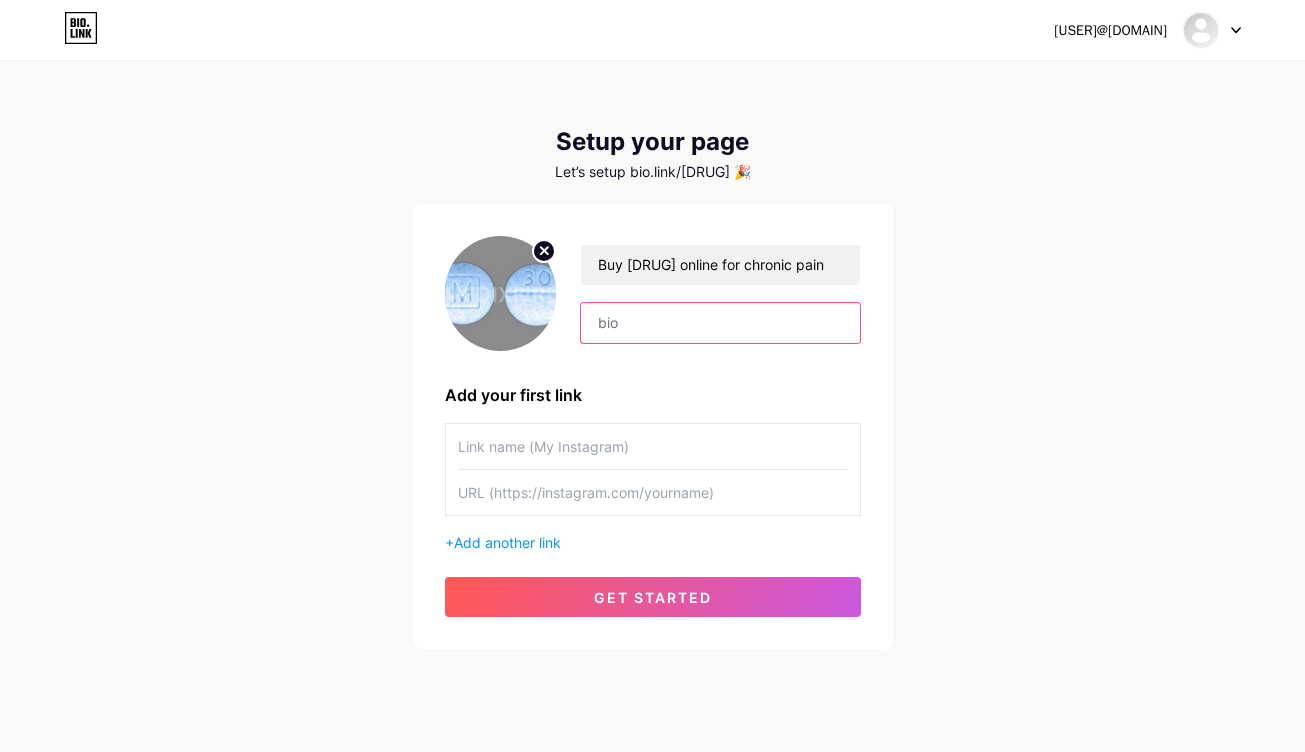 click at bounding box center (720, 323) 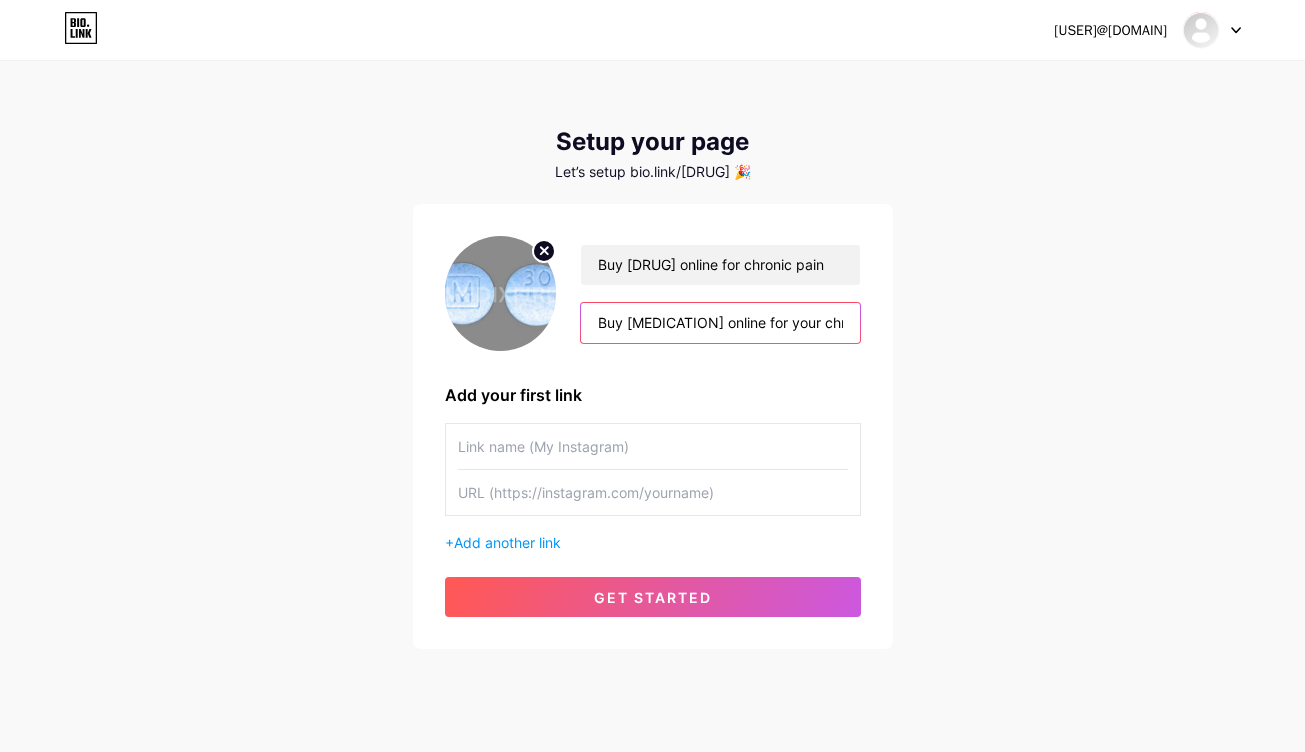 type on "Buy [MEDICATION] online for your chronic pain from [COMPANY] at cheap price without a prescription in United States. [MEDICATION] is a strong pain relief tablet must be taken as directed by your physician don't overdose this medications due to it's severe side effects. [MEDICATION] tablet is round blue shaped we provide the same quality of [MEDICATION] 30 mg tablet with free shipping worldwide and discreet packaging via Fedex." 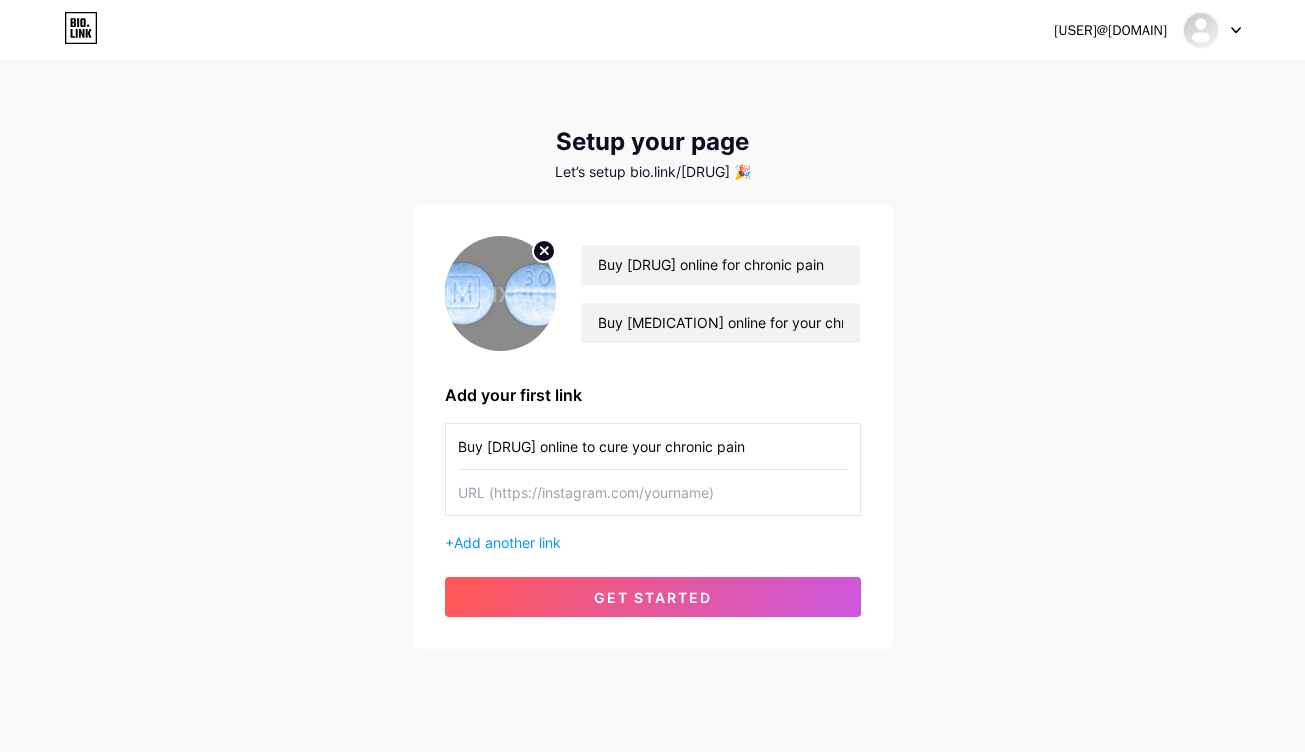 type on "Buy [DRUG] online to cure your chronic pain" 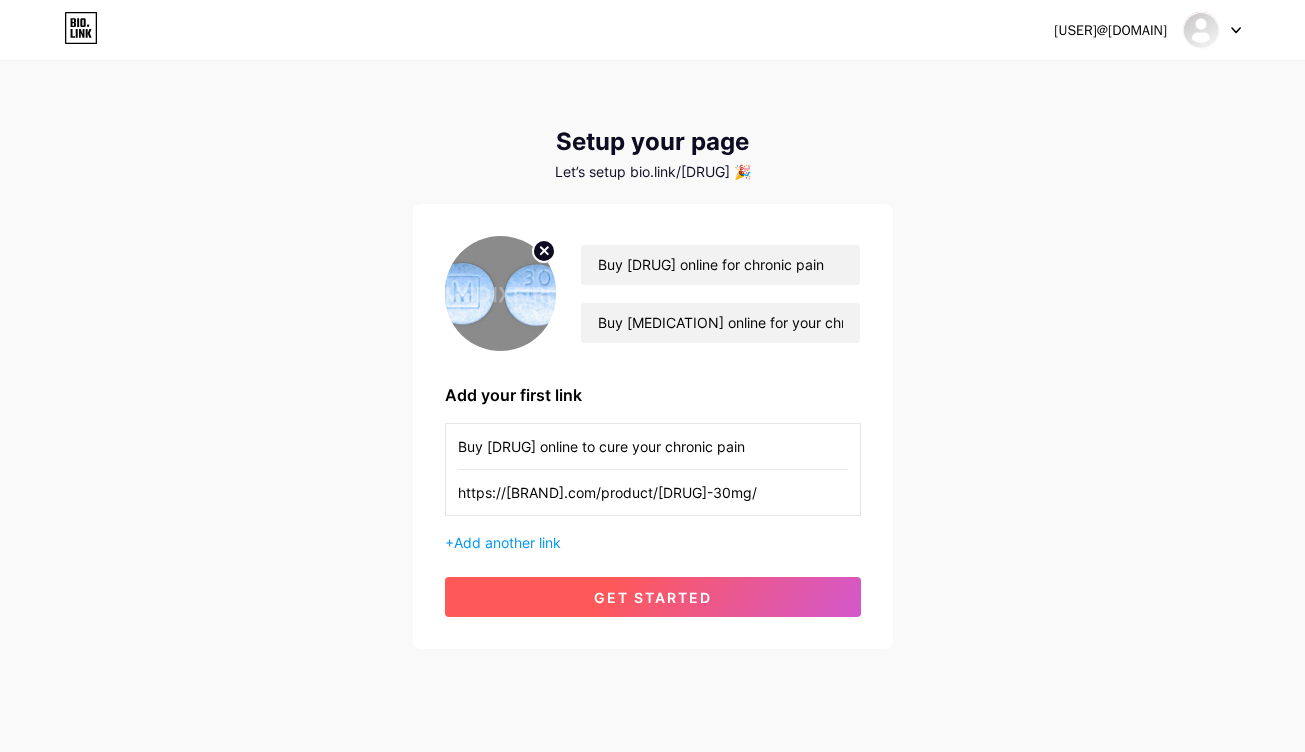 type on "https://[BRAND].com/product/[DRUG]-30mg/" 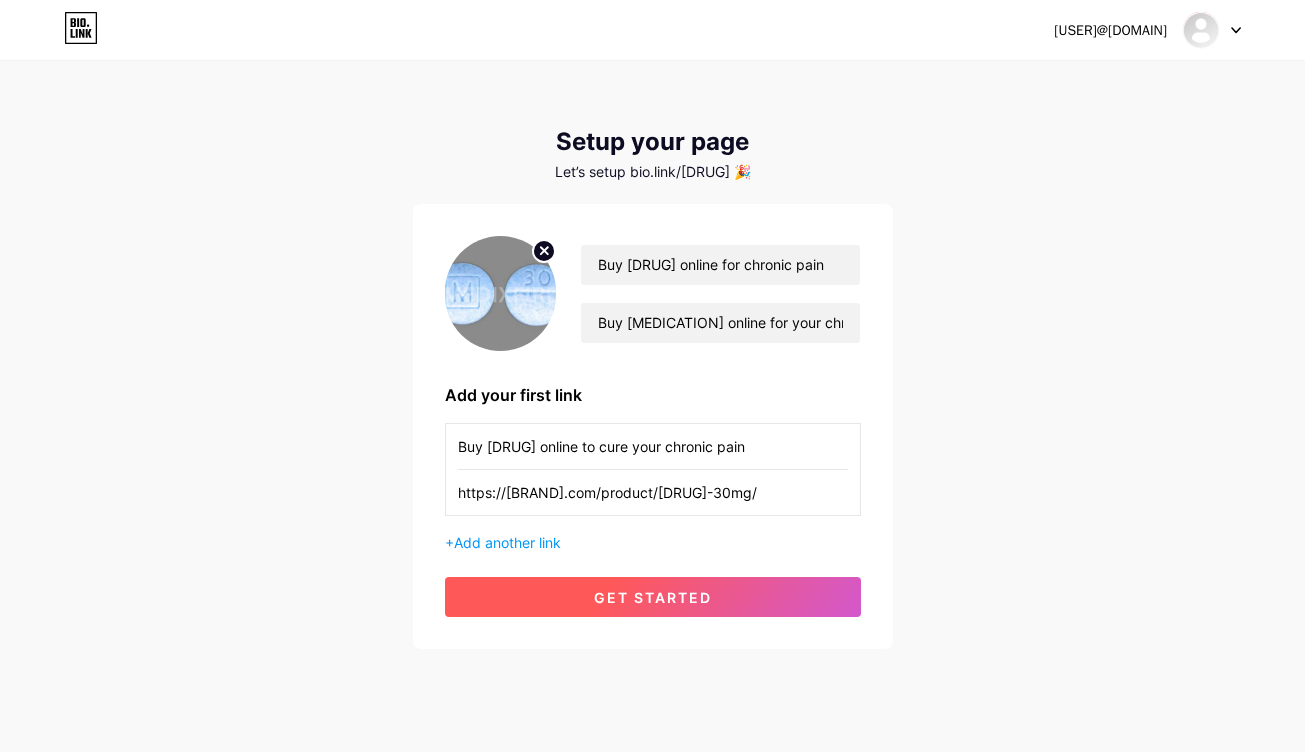 click on "get started" at bounding box center (653, 597) 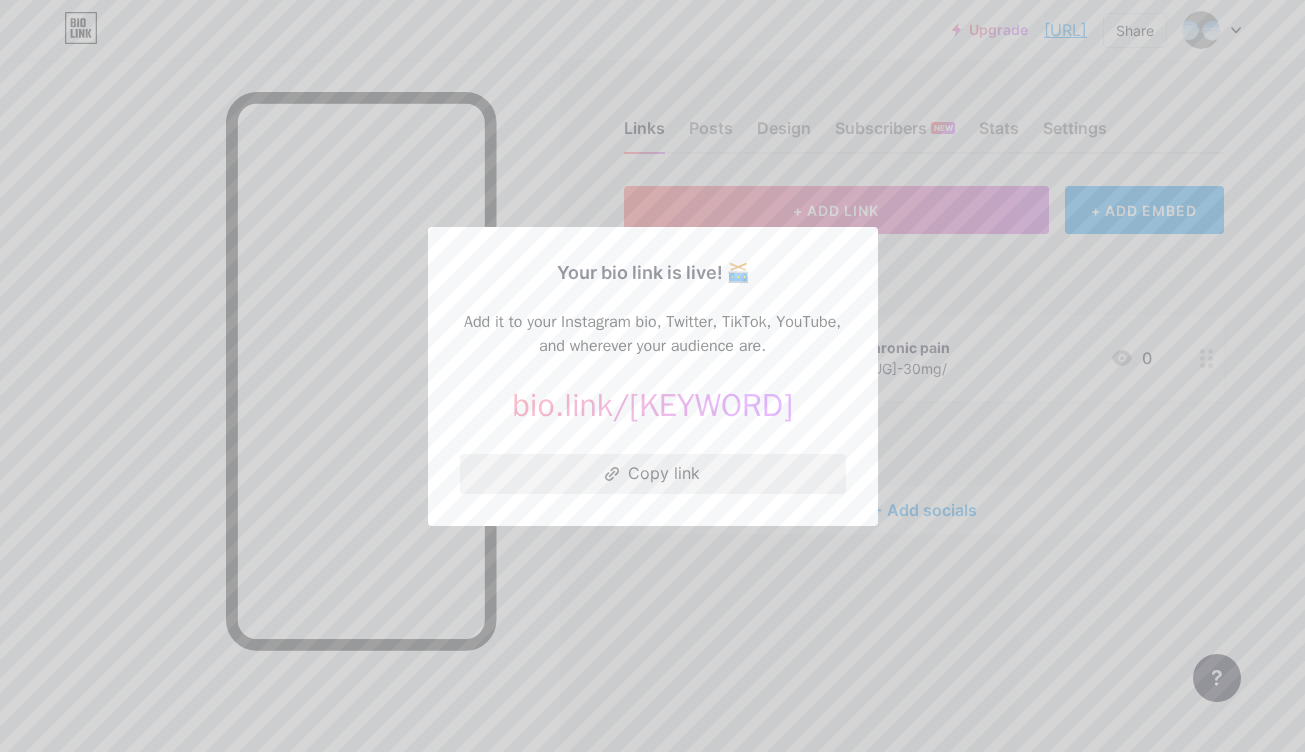 click on "Copy link" at bounding box center [653, 474] 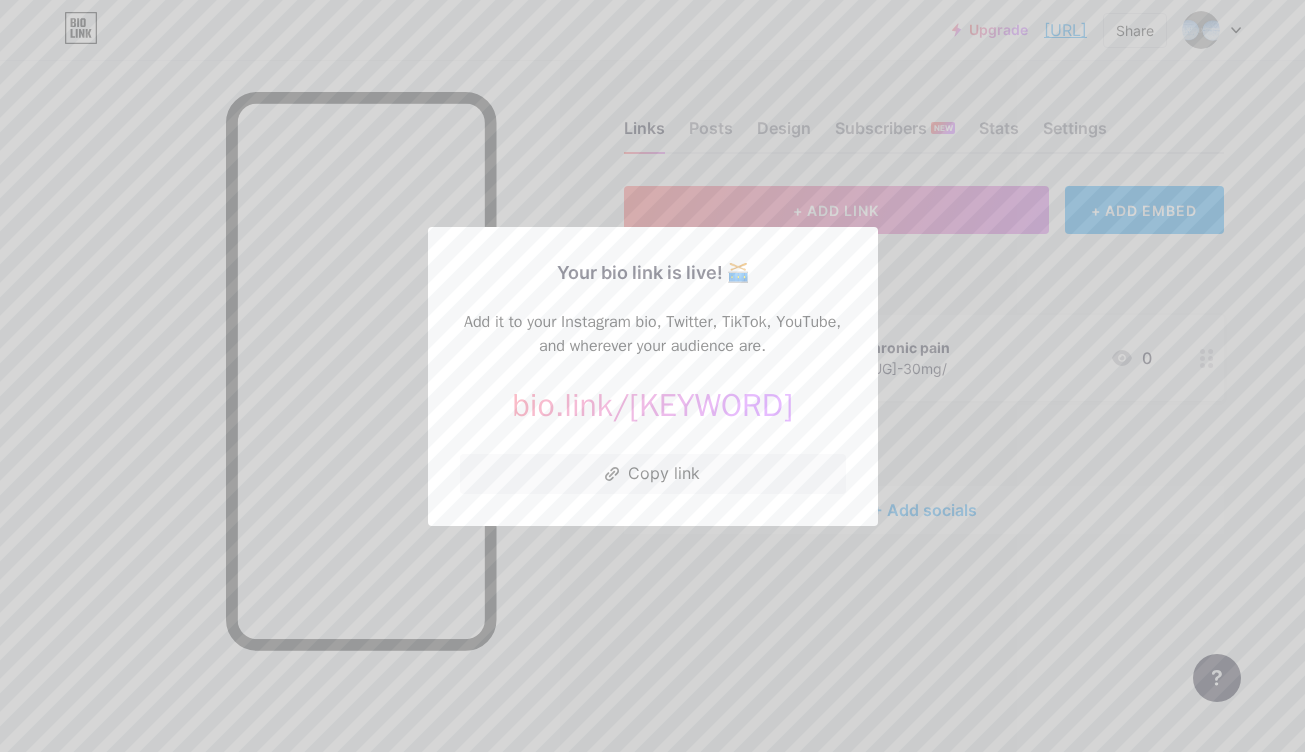 click at bounding box center [652, 376] 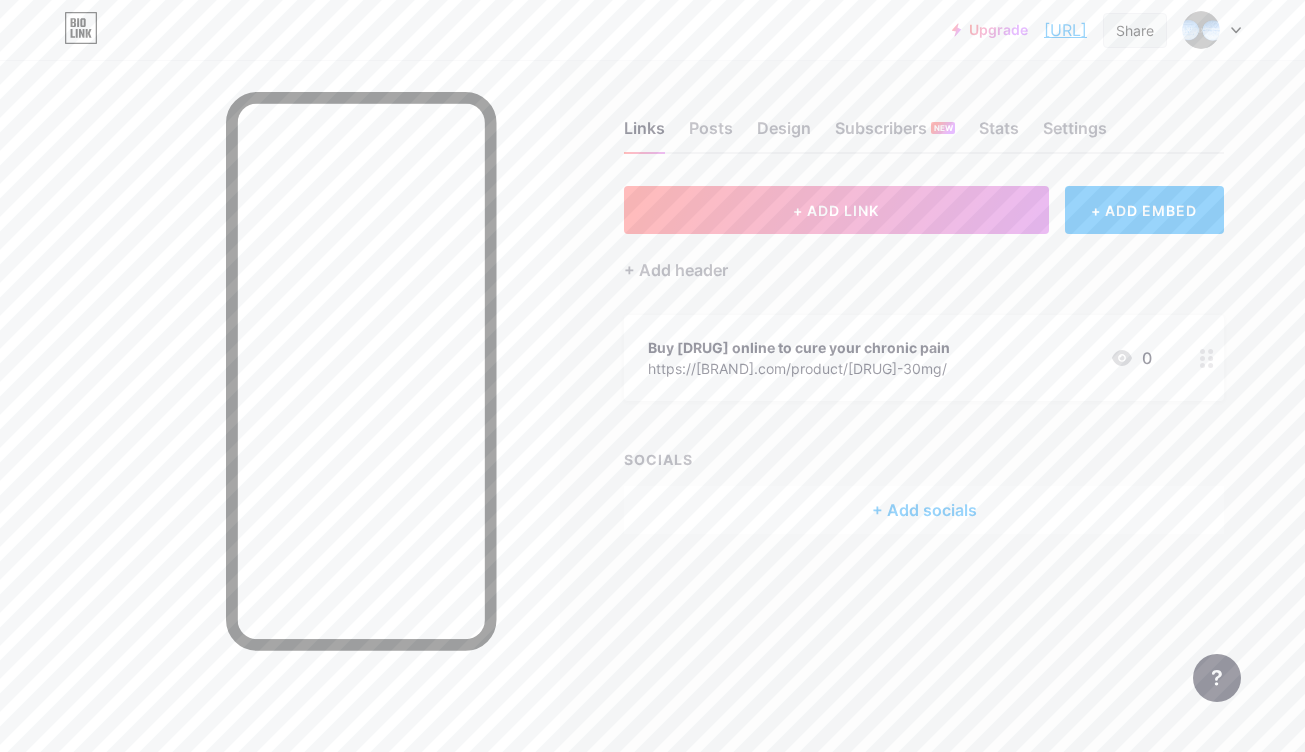 click on "Share" at bounding box center [1135, 30] 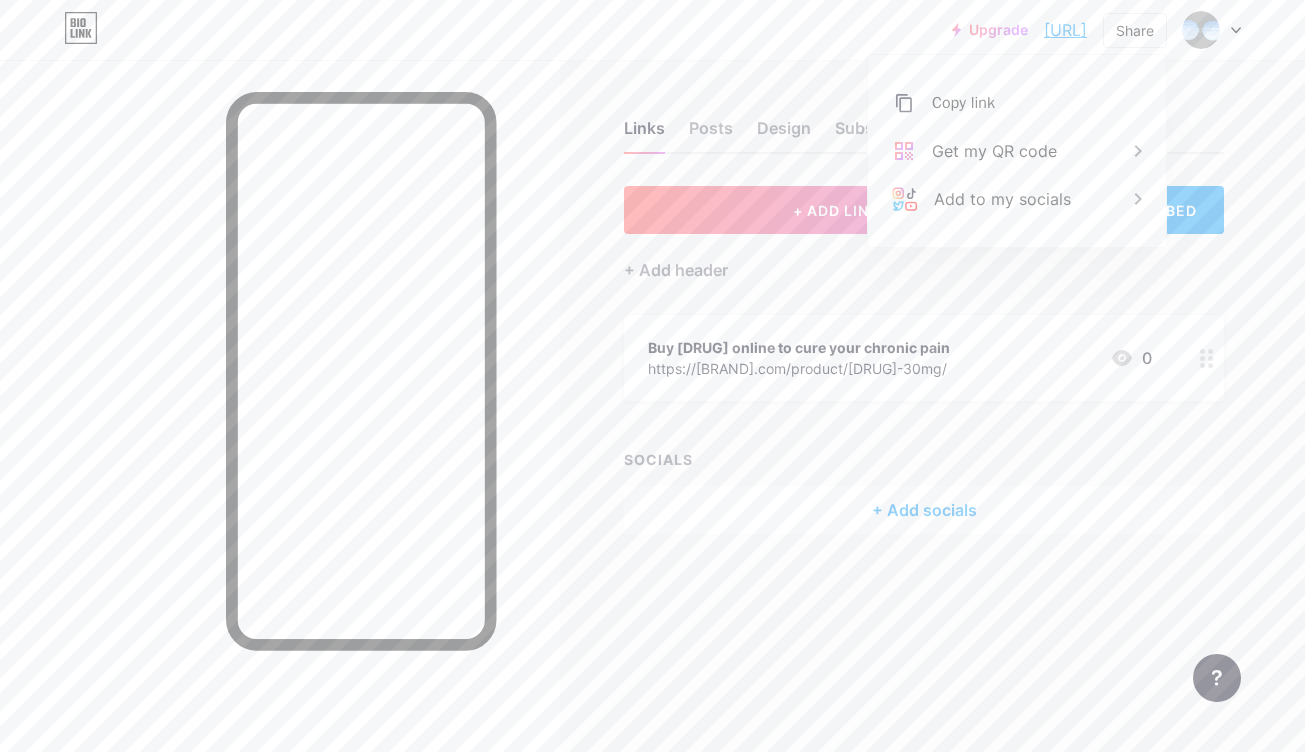 click on "Upgrade   bio.link/[CONDITION]...   bio.link/[CONDITION]painkillers   Share
Copy link   https://bio.link/[CONDITION]painkillers
Get my QR code
Add to my socials                   Switch accounts     Buy [DRUG] online for [CONDITION] pain   bio.link/[CONDITION]painkillers       + Add a new page        Account settings   Logout" at bounding box center [652, 30] 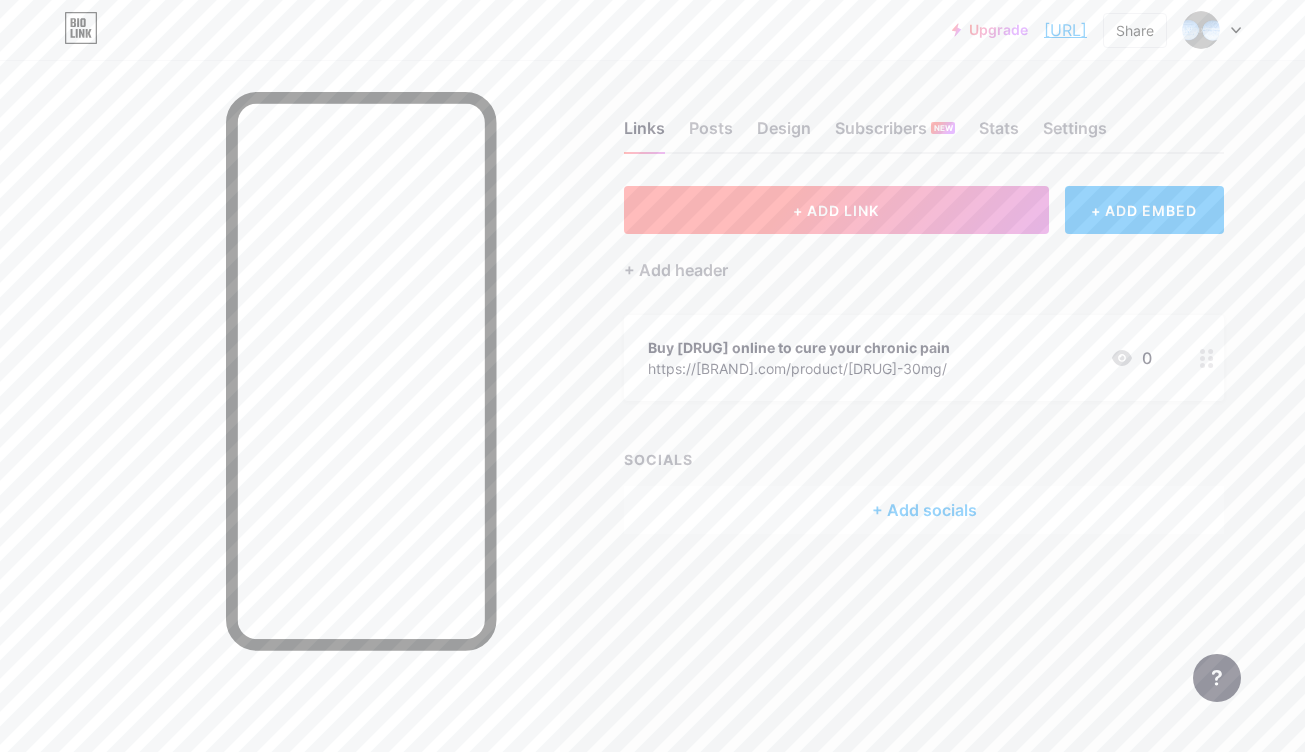 click on "+ ADD LINK" at bounding box center (836, 210) 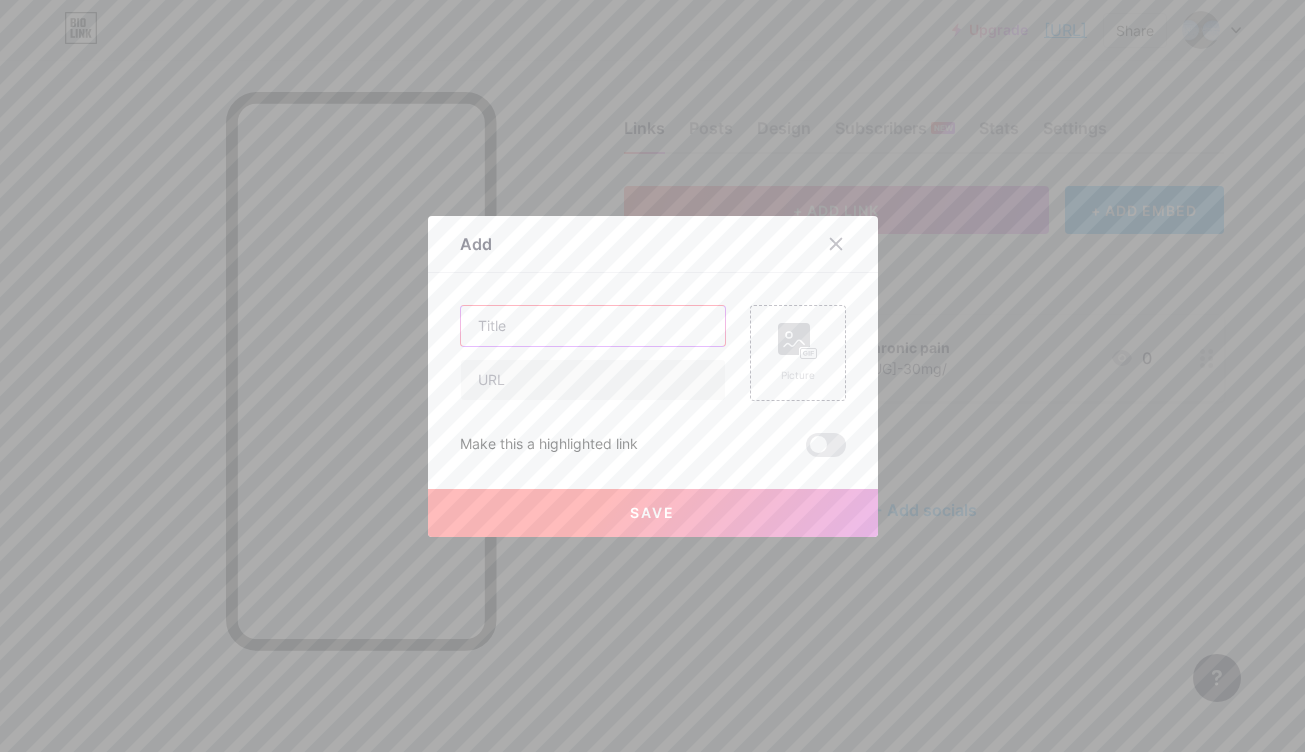 click at bounding box center [593, 326] 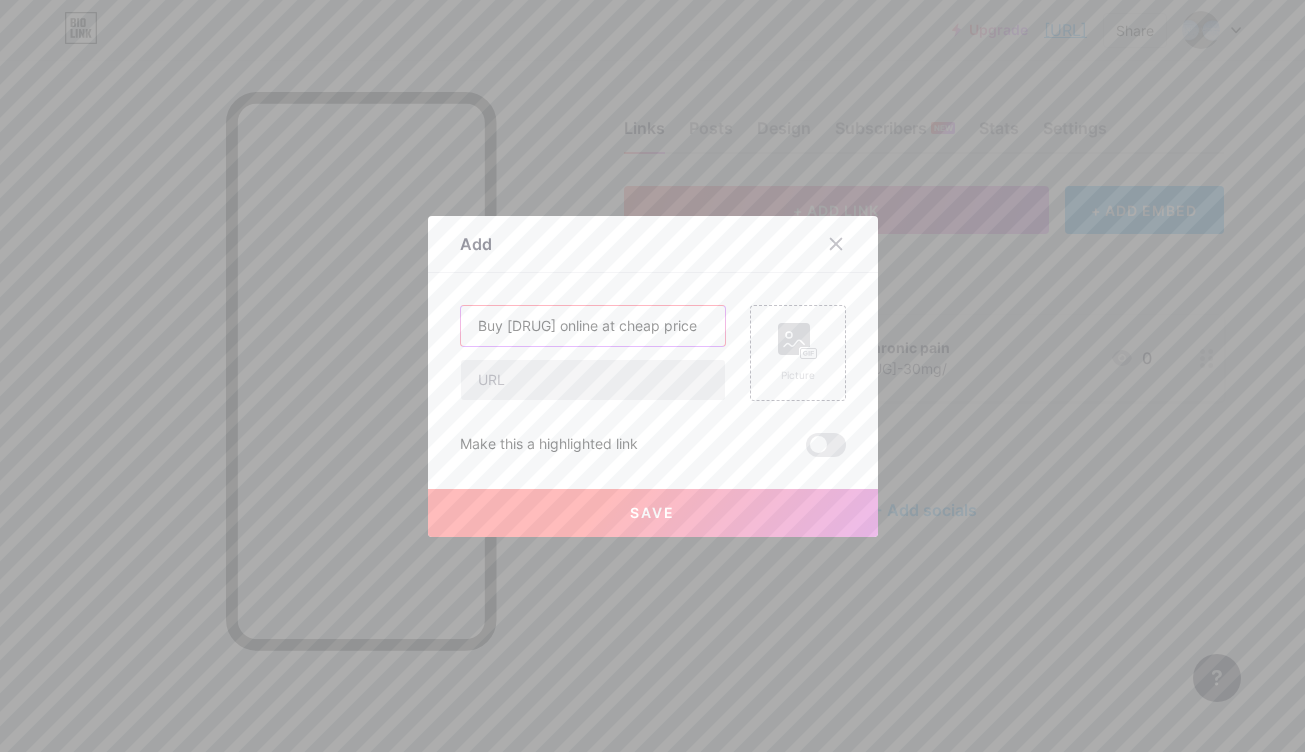 type on "Buy [DRUG] online at cheap price" 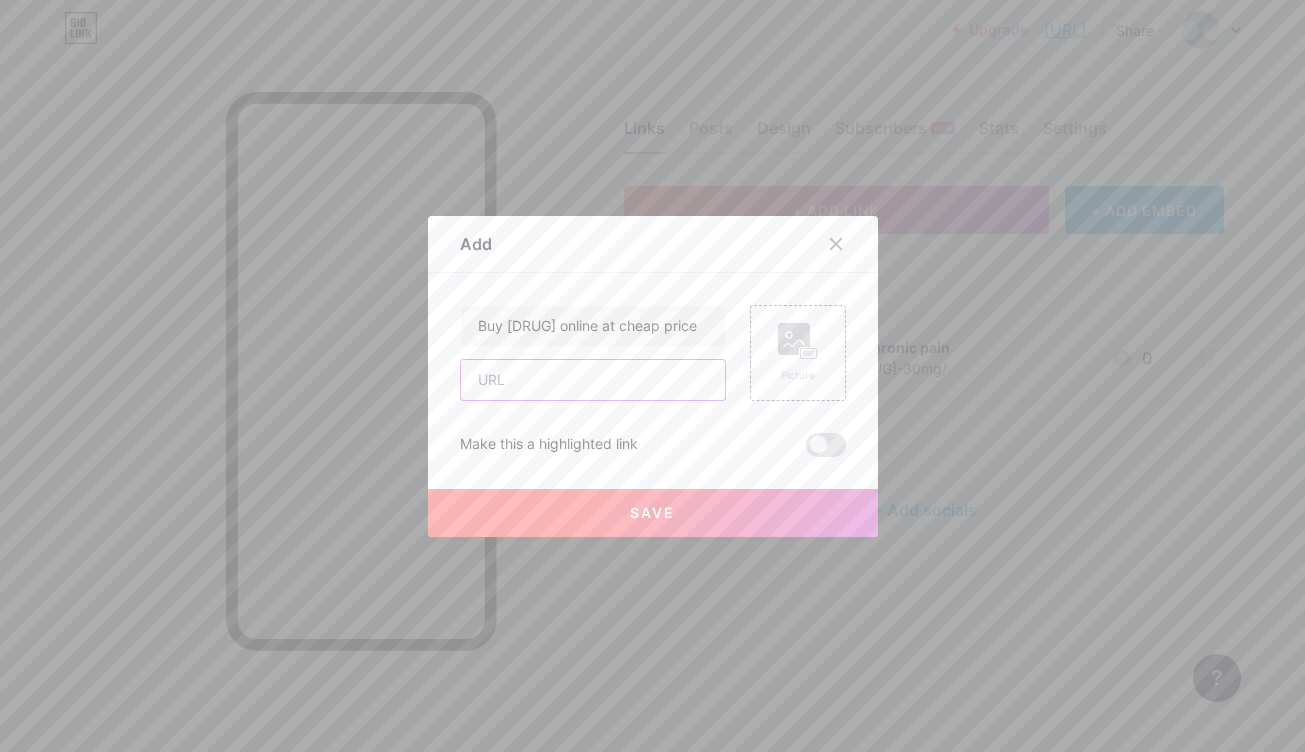 click at bounding box center (593, 380) 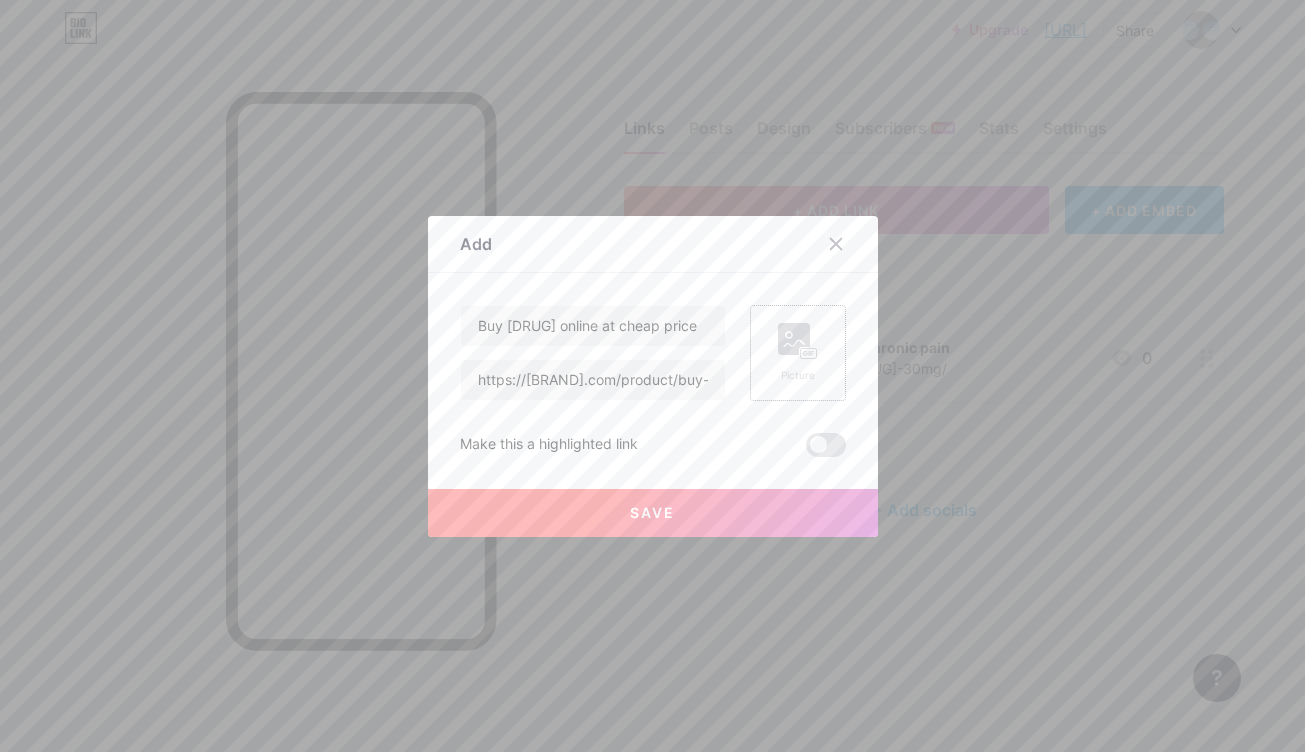 click on "Picture" at bounding box center [798, 353] 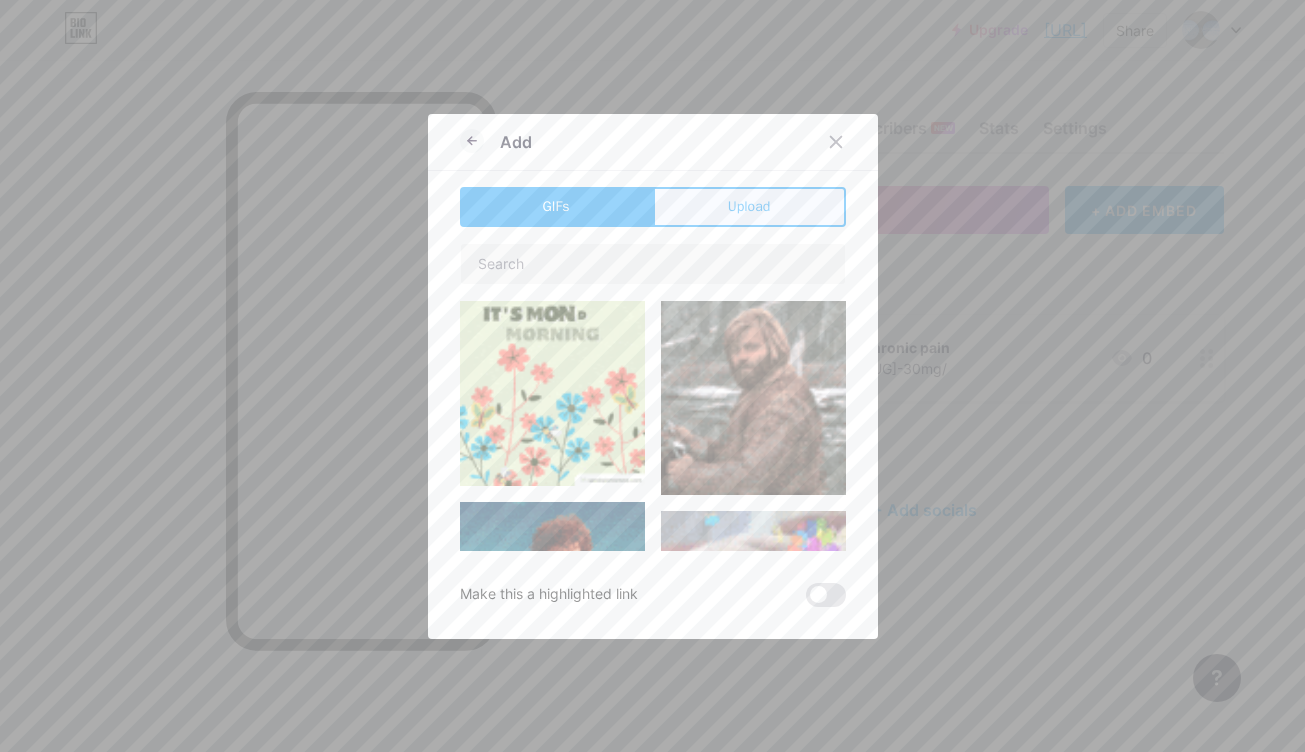 click on "Upload" at bounding box center (749, 207) 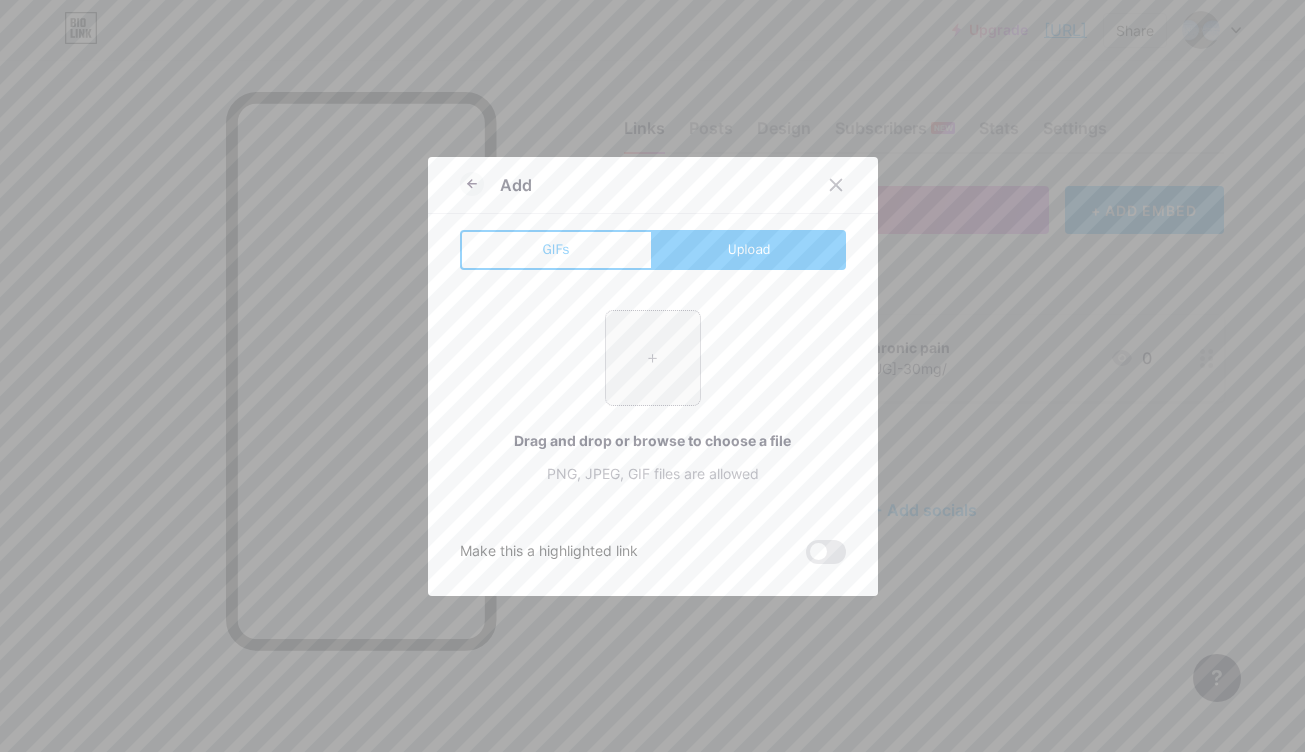 click at bounding box center (653, 358) 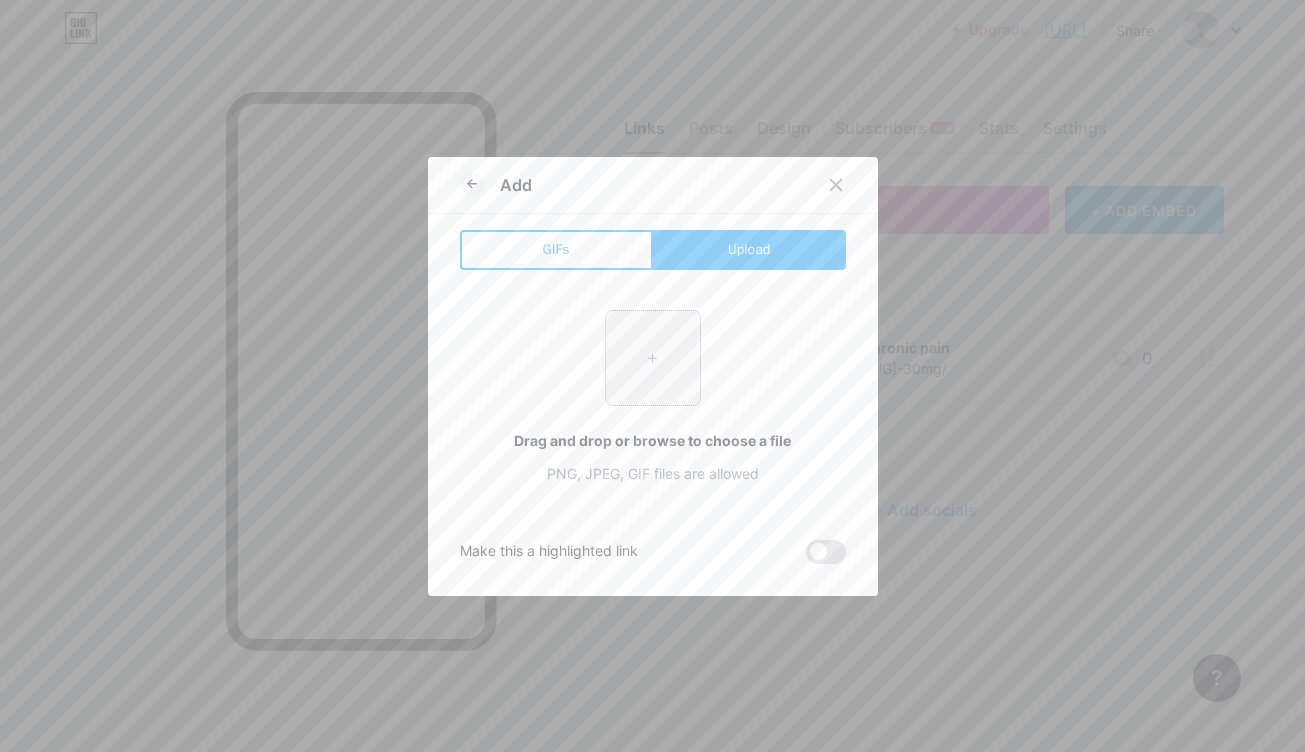 type on "C:\fakepath\[COMPANY] (3).png" 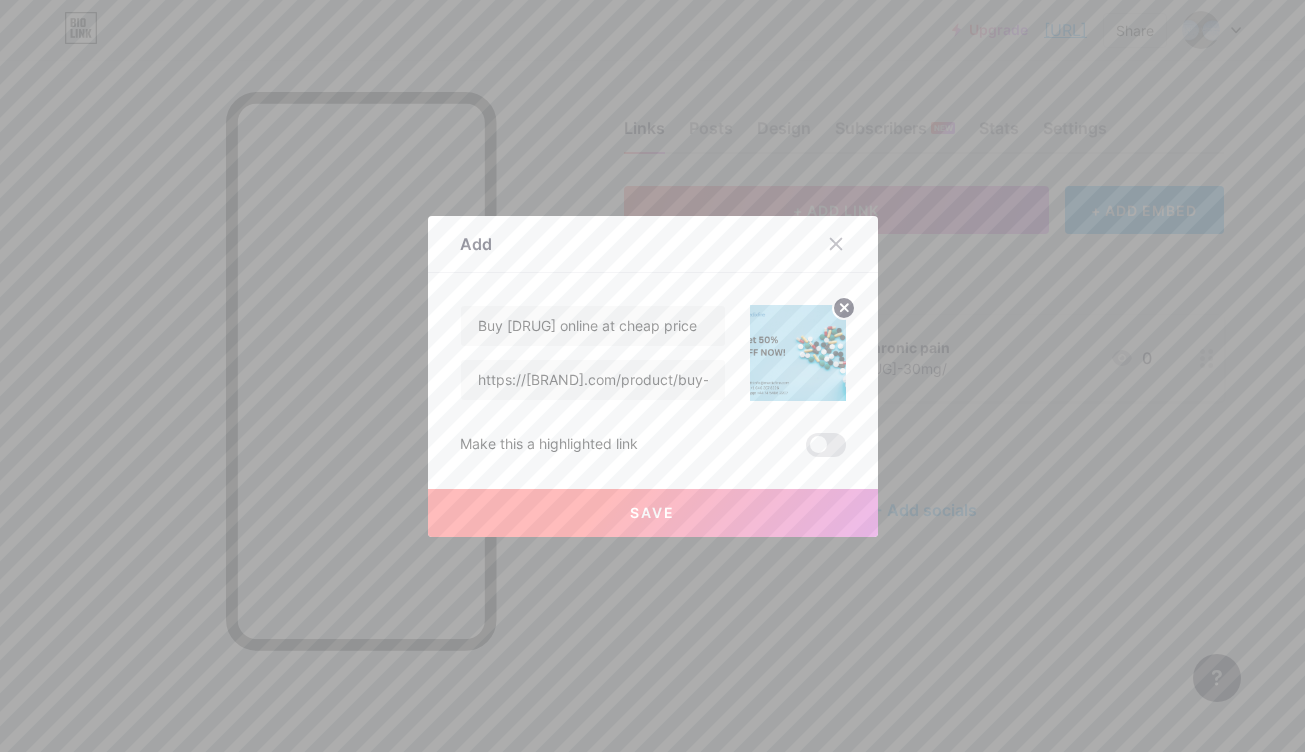 click on "Save" at bounding box center (652, 512) 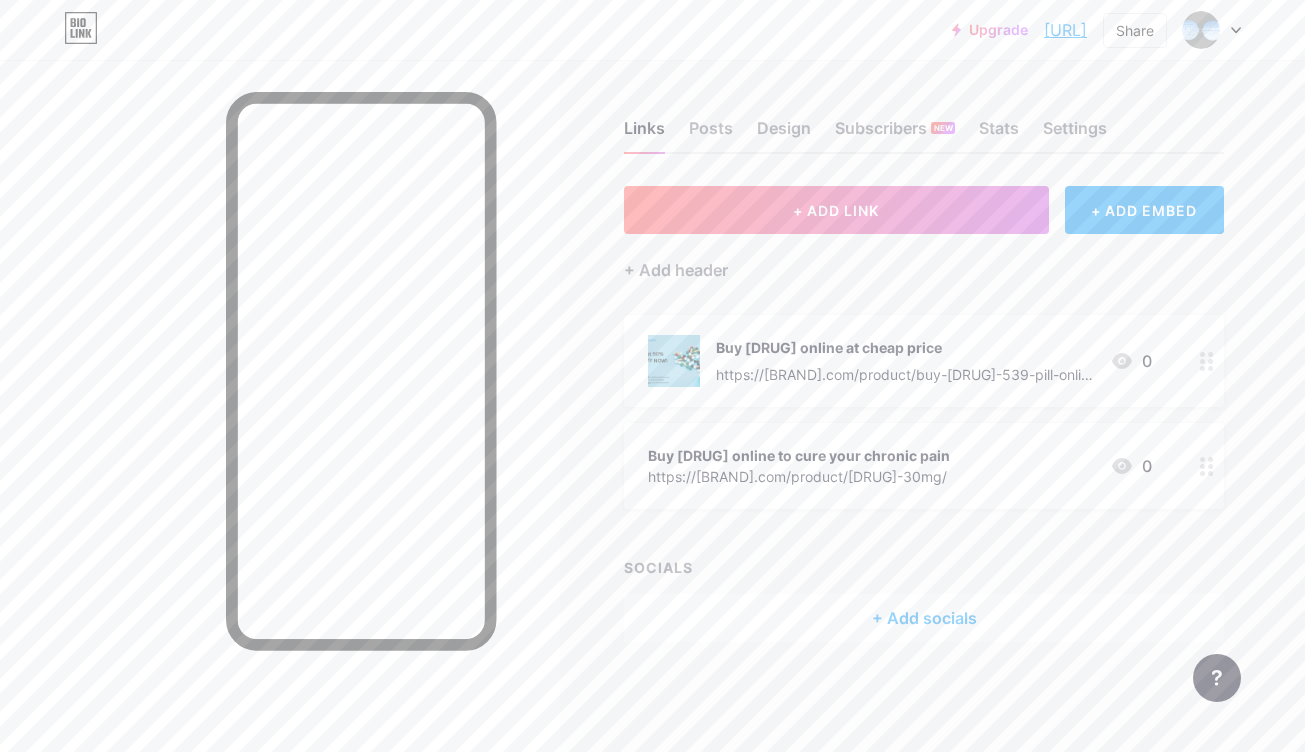 click on "[URL]" at bounding box center [1065, 30] 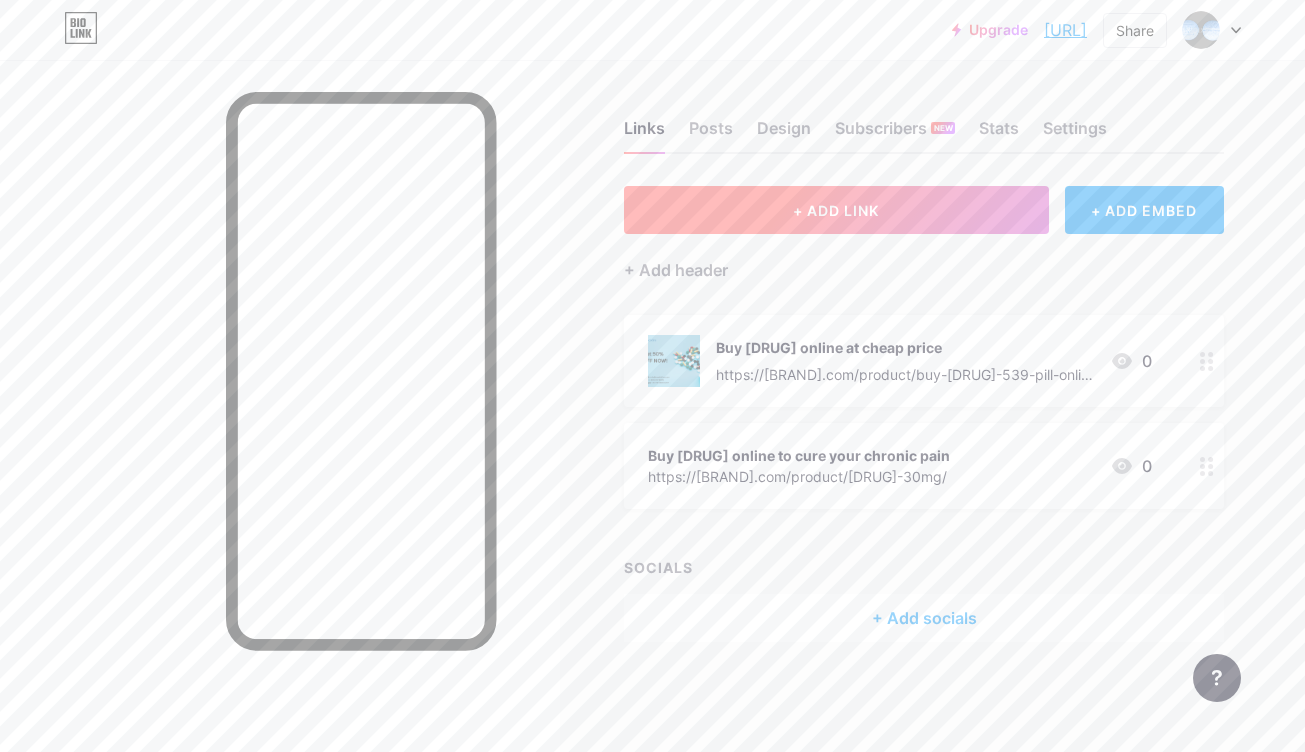 click on "+ ADD LINK" at bounding box center (836, 210) 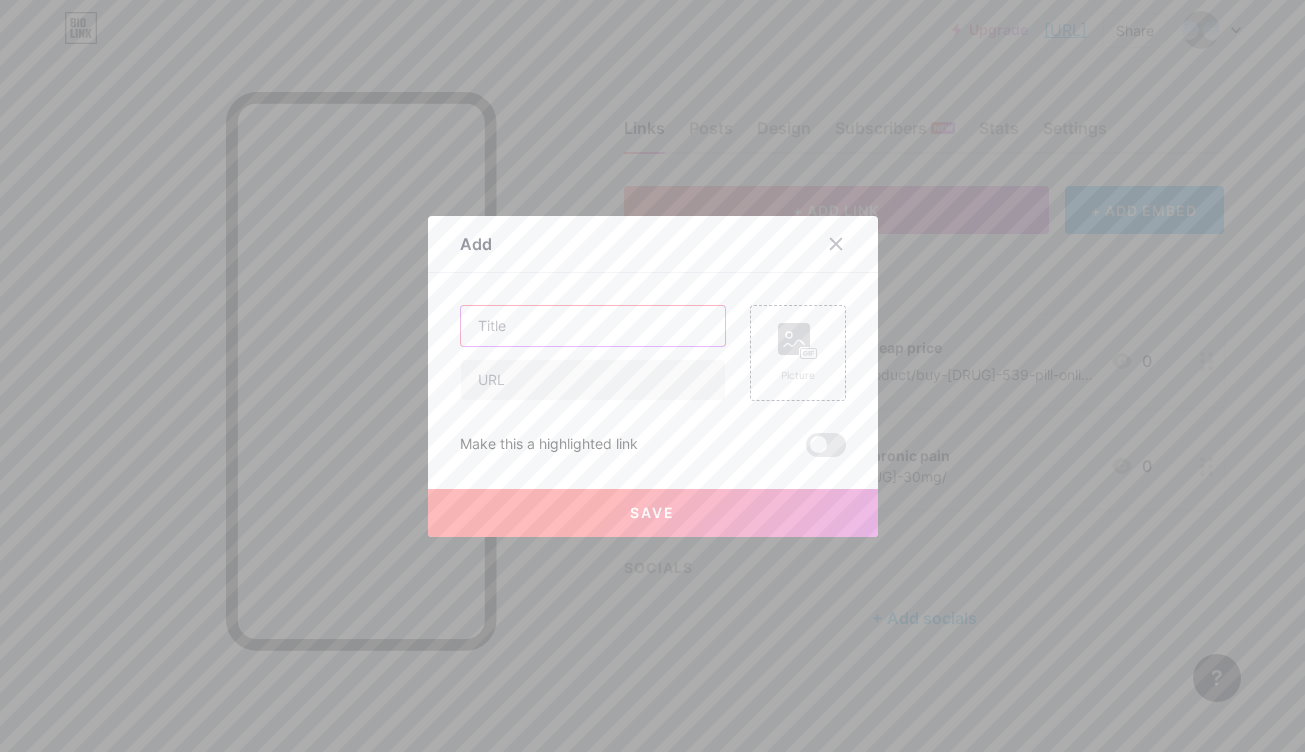 click at bounding box center [593, 326] 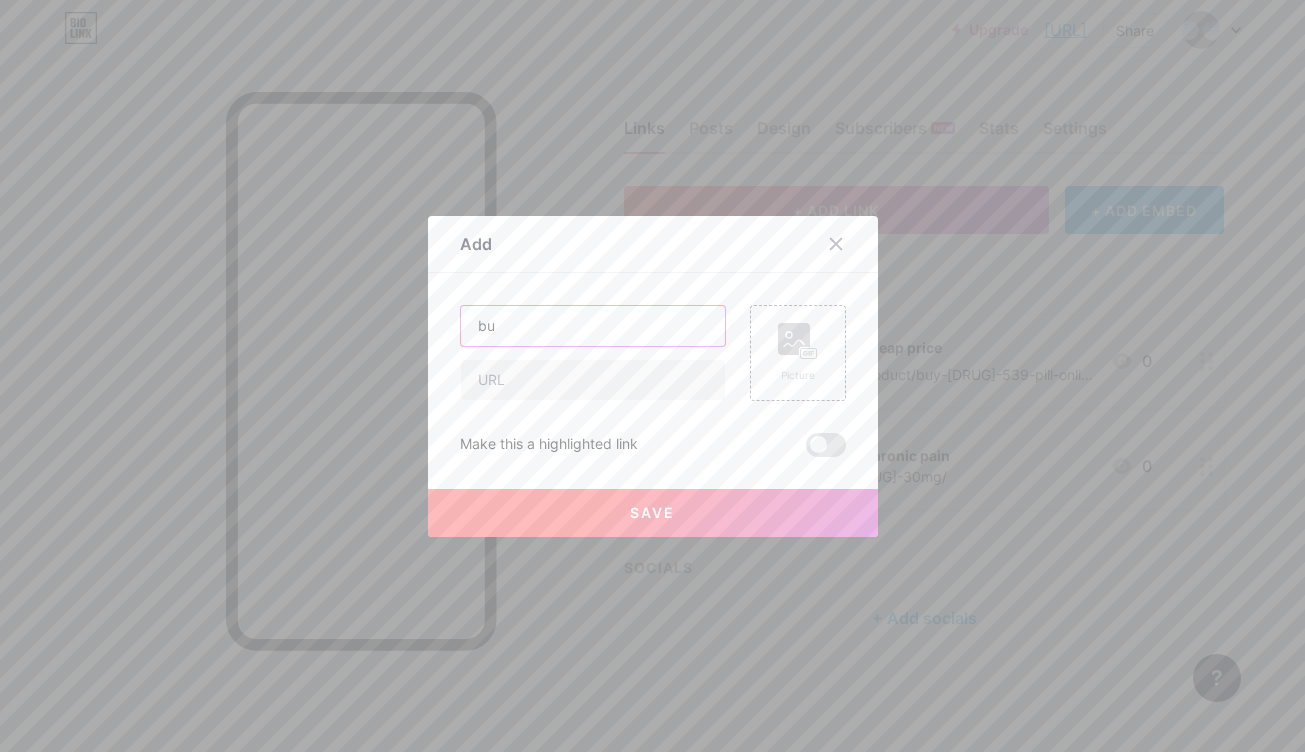 type on "b" 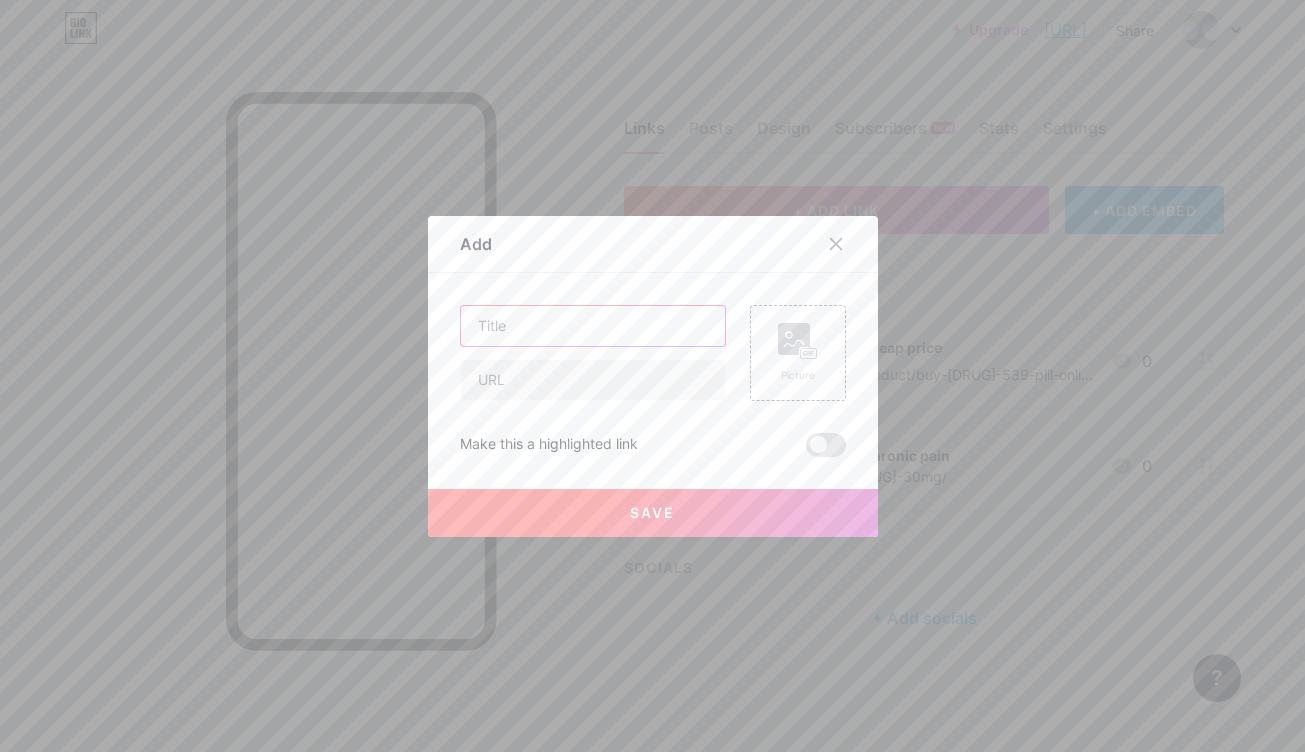 type on "B" 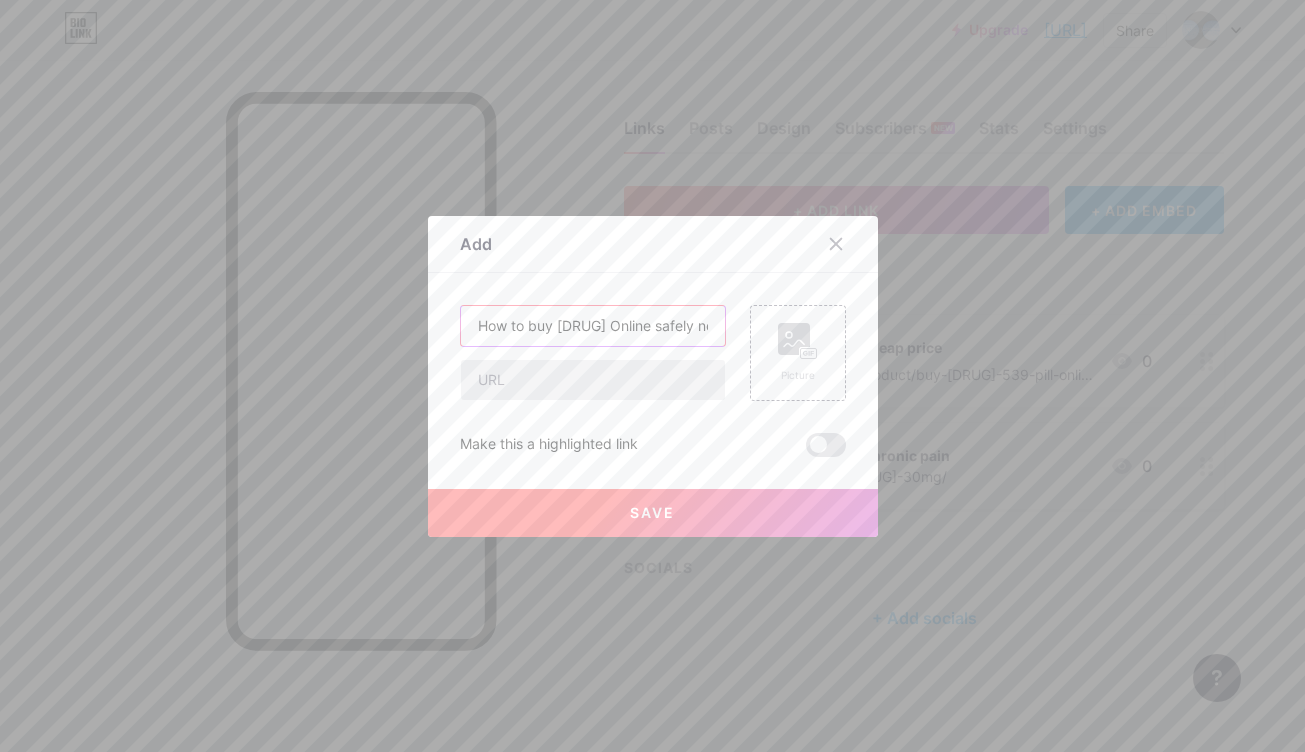 type on "How to buy [DRUG] Online safely near me" 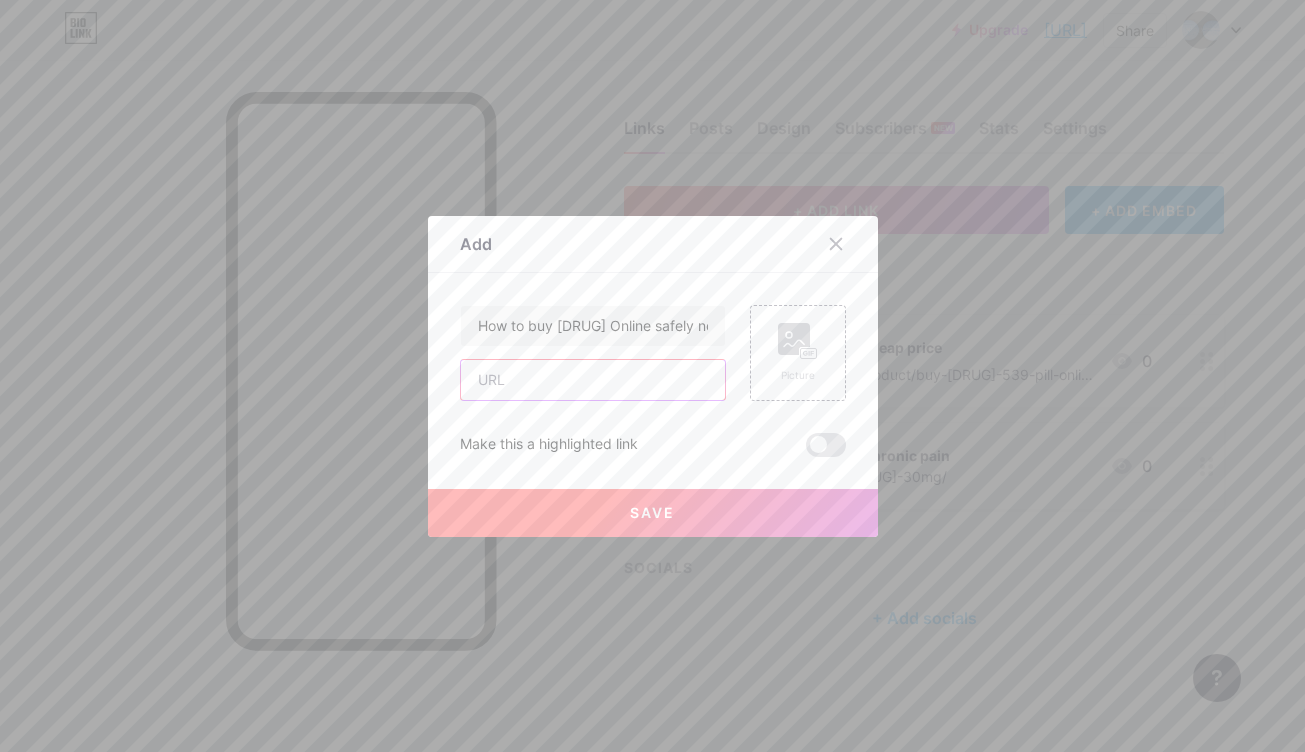 click at bounding box center (593, 380) 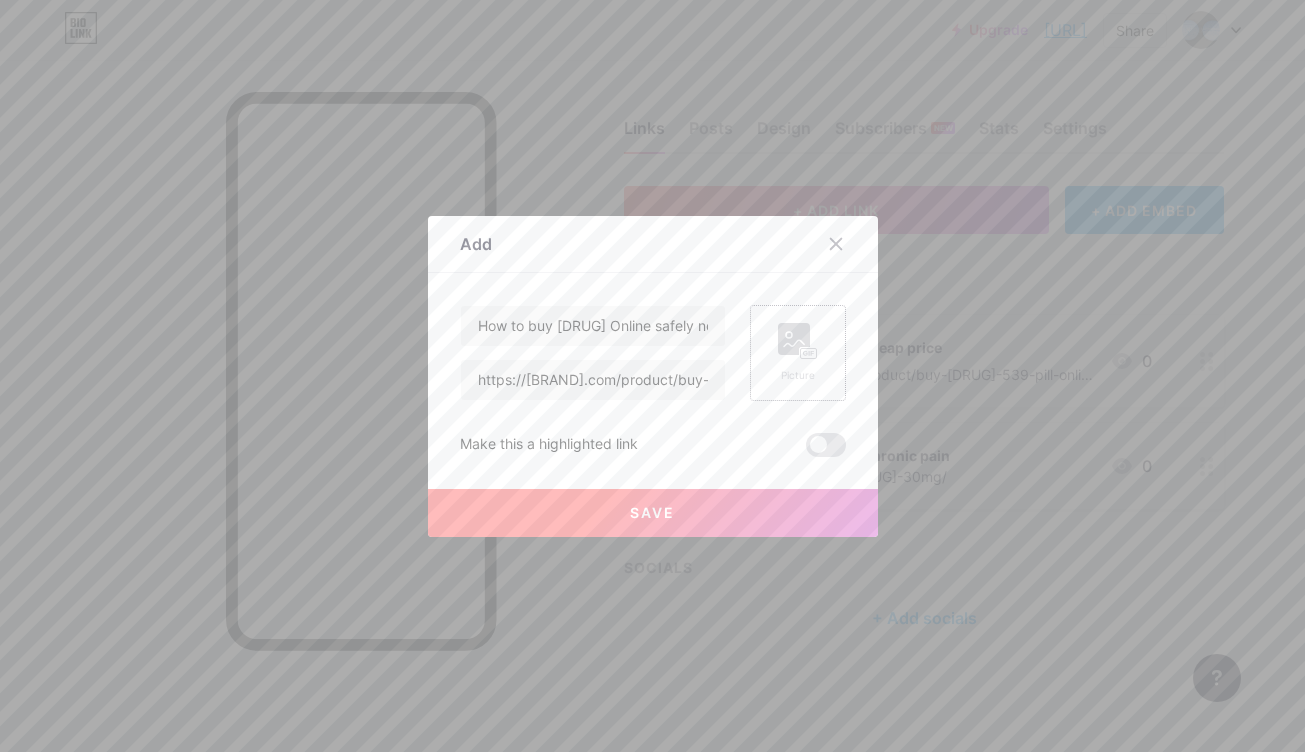 click 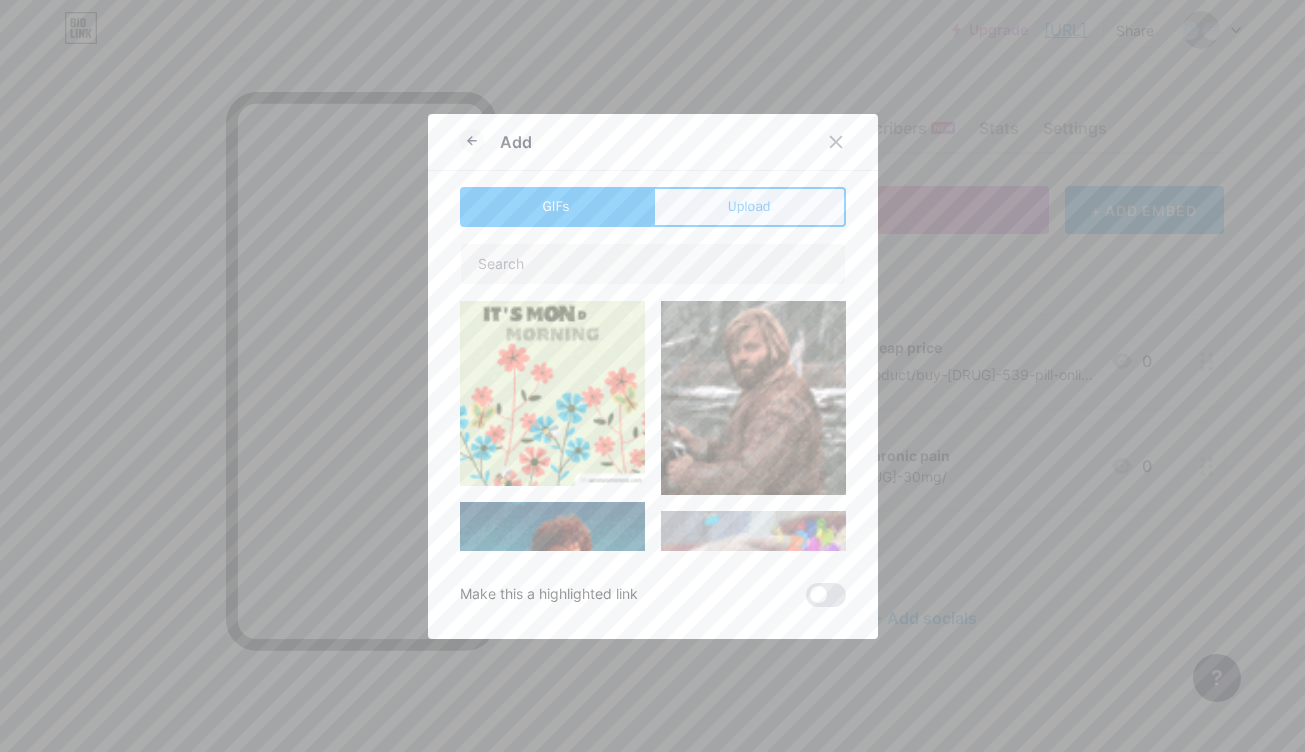 click on "Upload" at bounding box center (749, 206) 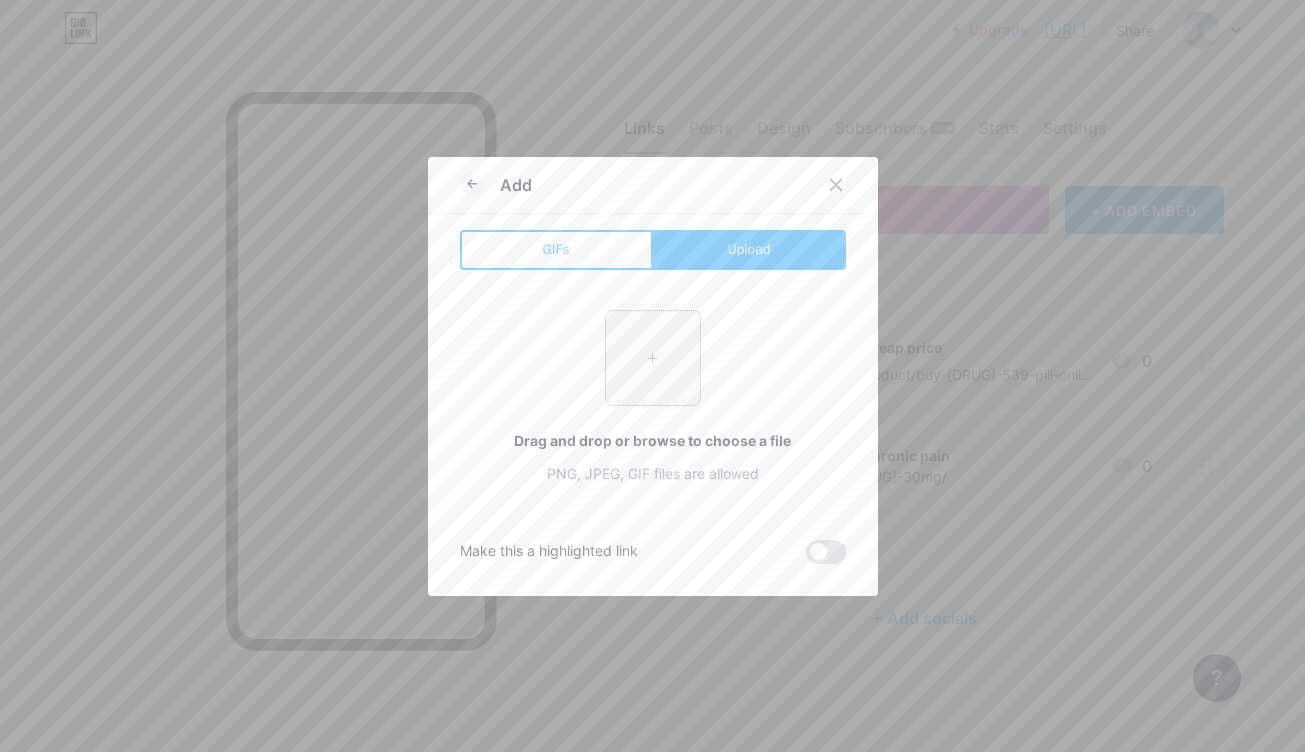 click at bounding box center [653, 358] 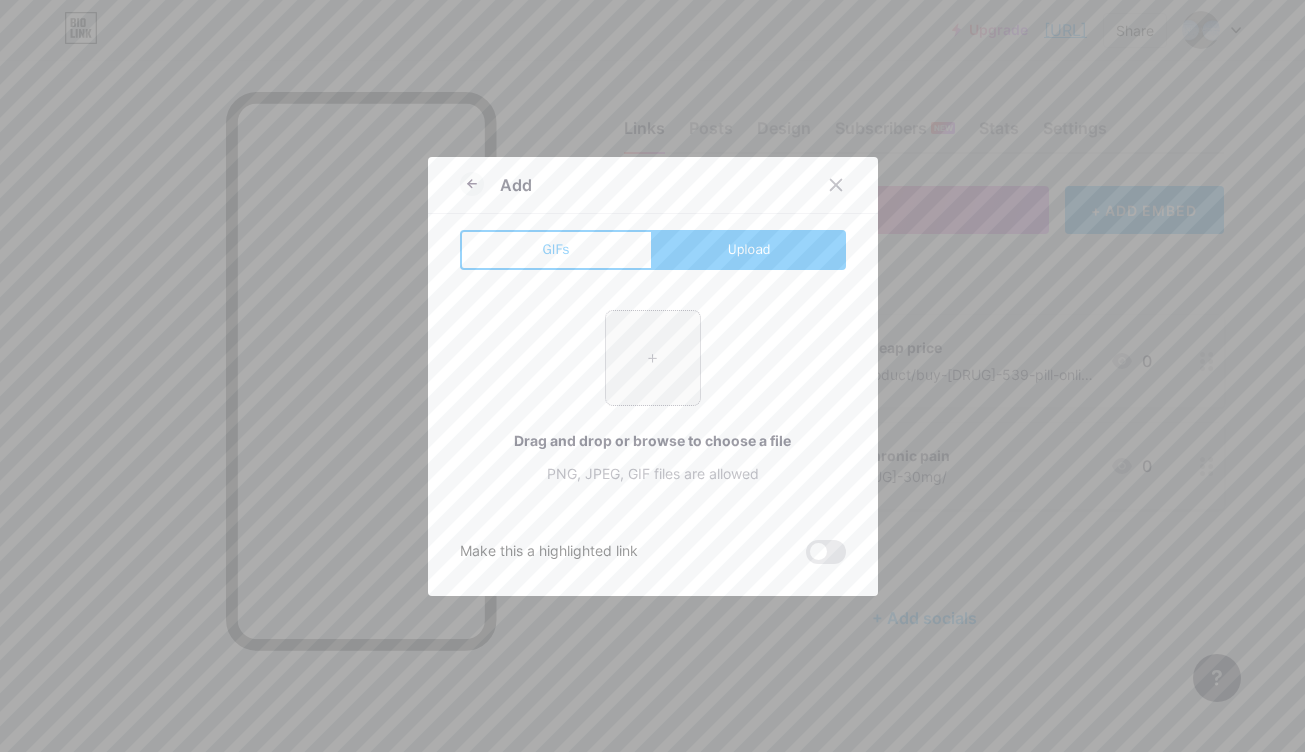 type on "C:\fakepath\Powered by [BRAND].png" 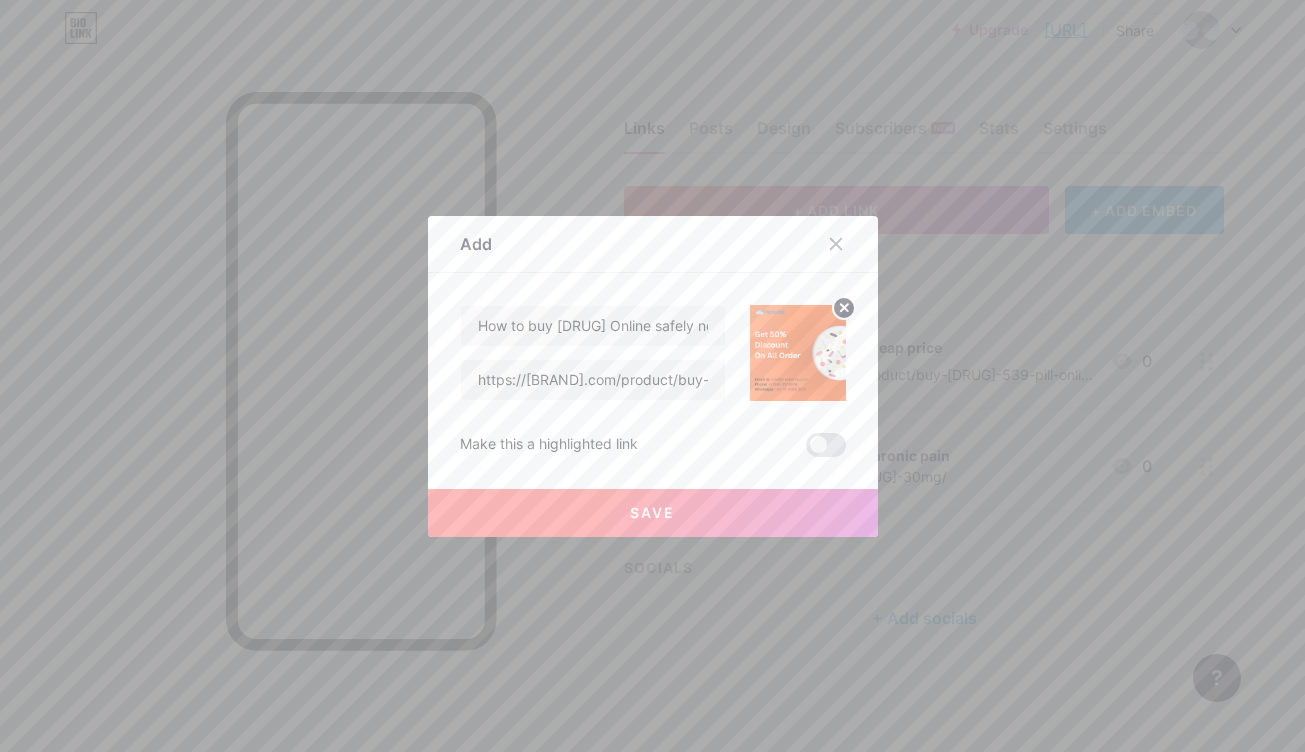 click on "Add           Content
YouTube
Play YouTube video without leaving your page.
ADD
Vimeo
Play Vimeo video without leaving your page.
ADD
Tiktok
Grow your TikTok following
ADD
Tweet
Embed a tweet.
ADD
Reddit
Showcase your Reddit profile
ADD
Spotify
Embed Spotify to play the preview of a track.
ADD
Twitch
Play Twitch video without leaving your page.
ADD
SoundCloud" at bounding box center [653, 376] 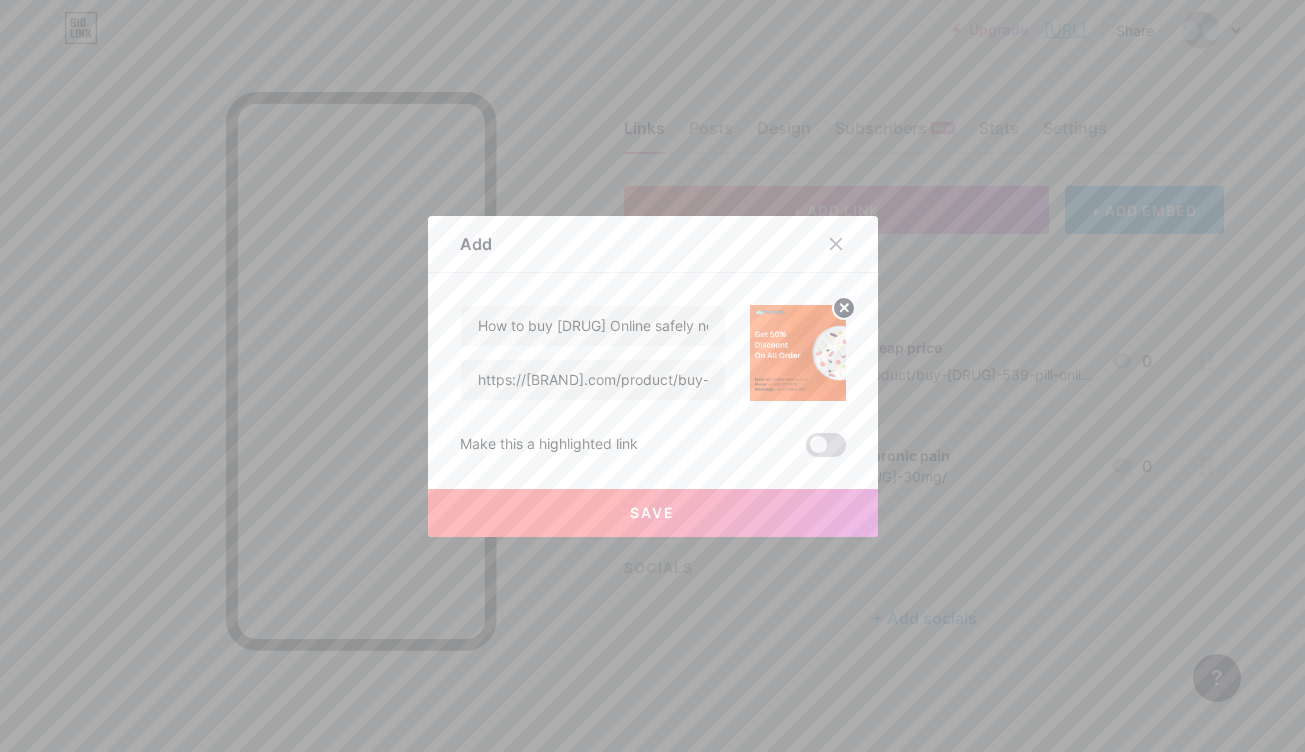 click at bounding box center (826, 445) 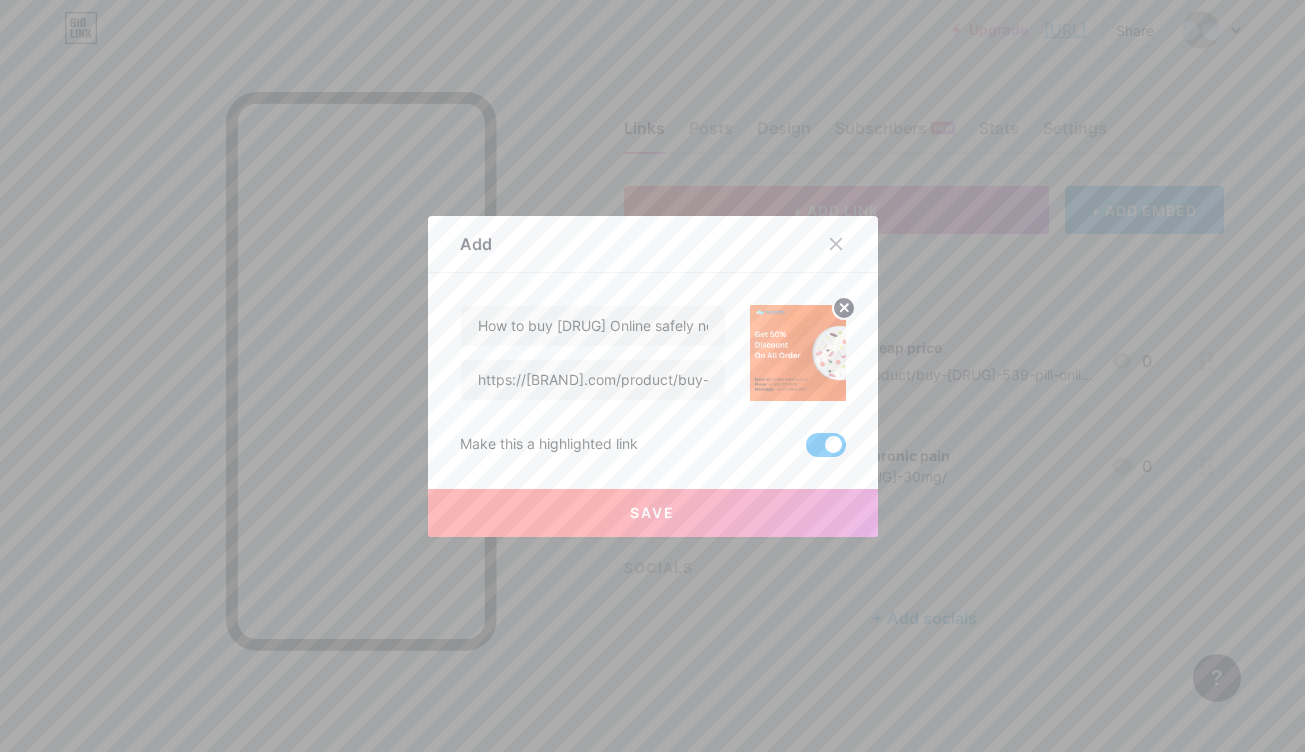 click at bounding box center [826, 445] 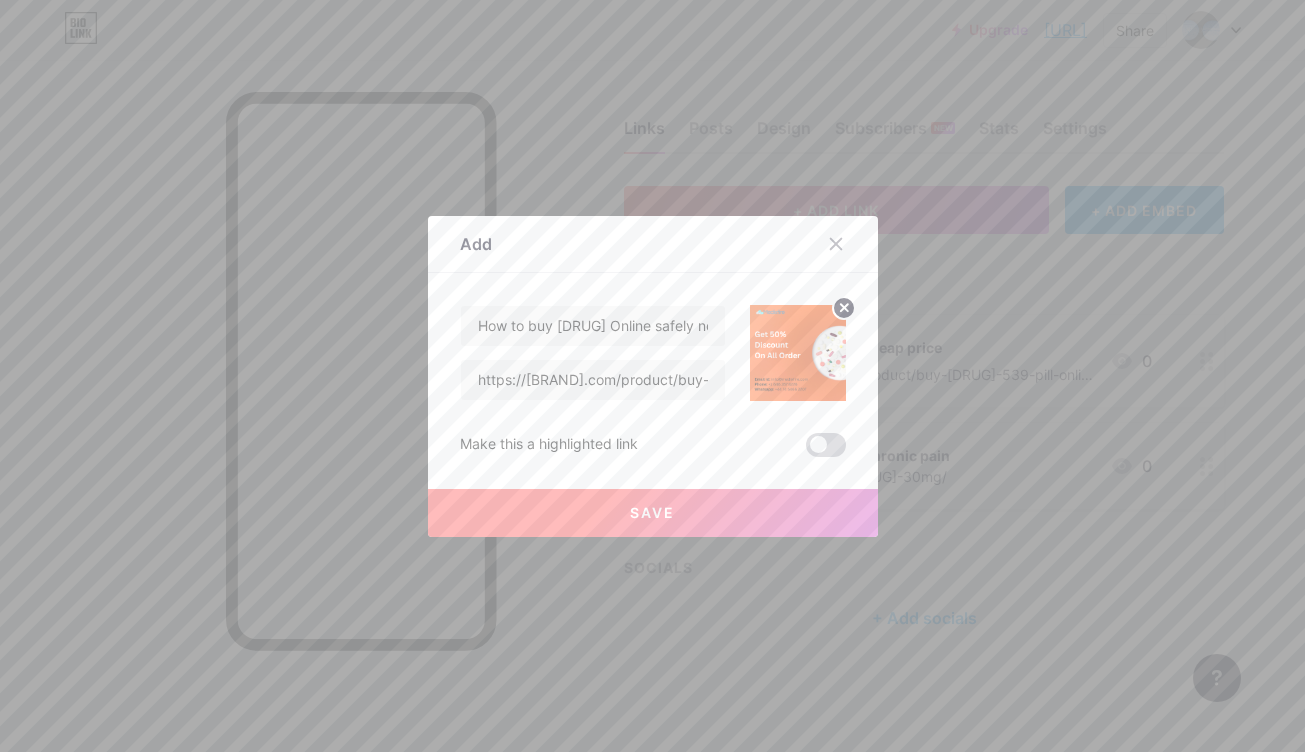 click at bounding box center (826, 445) 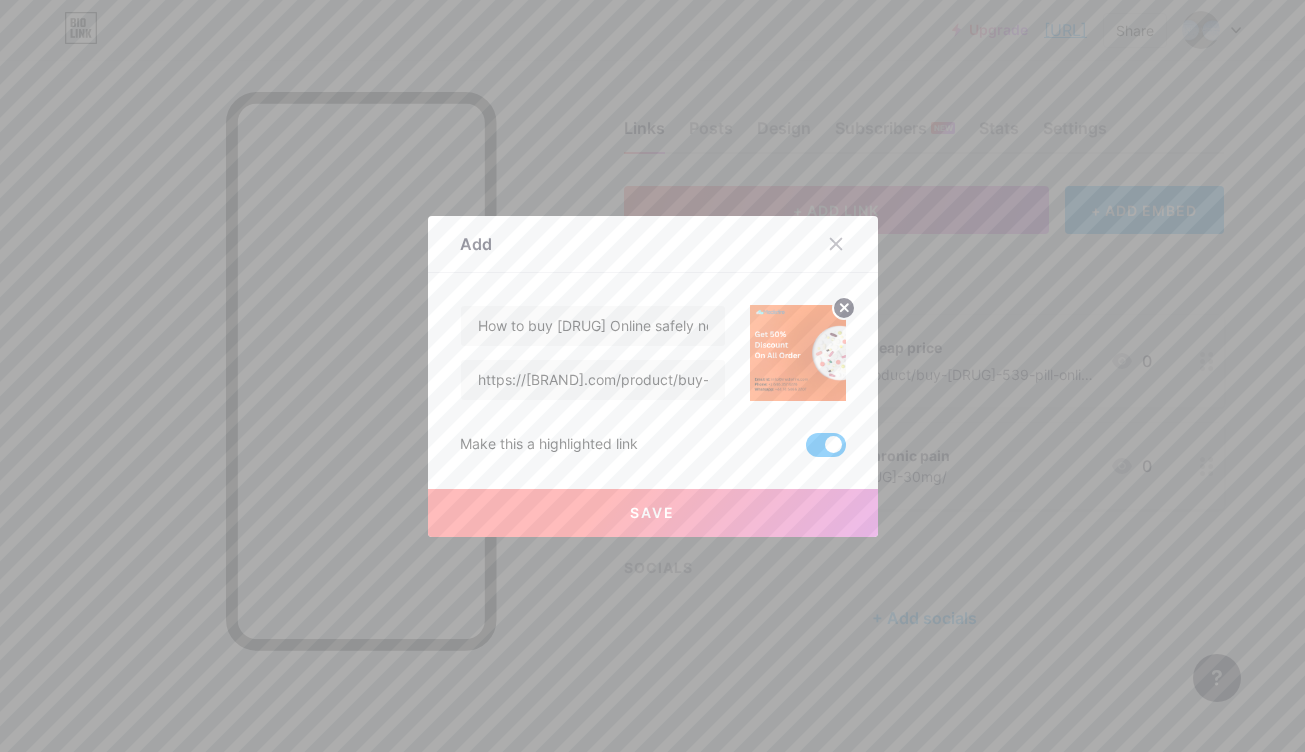 click on "Save" at bounding box center [653, 513] 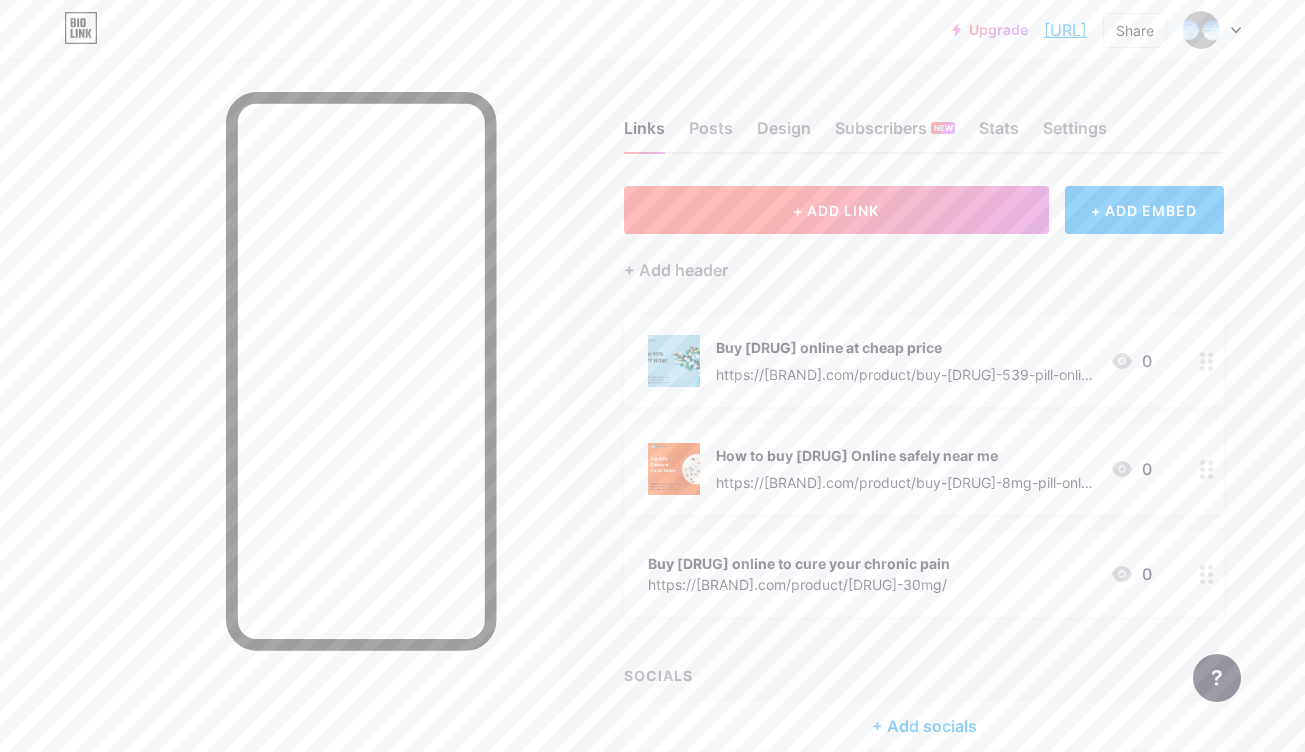 click on "+ ADD LINK" at bounding box center (836, 210) 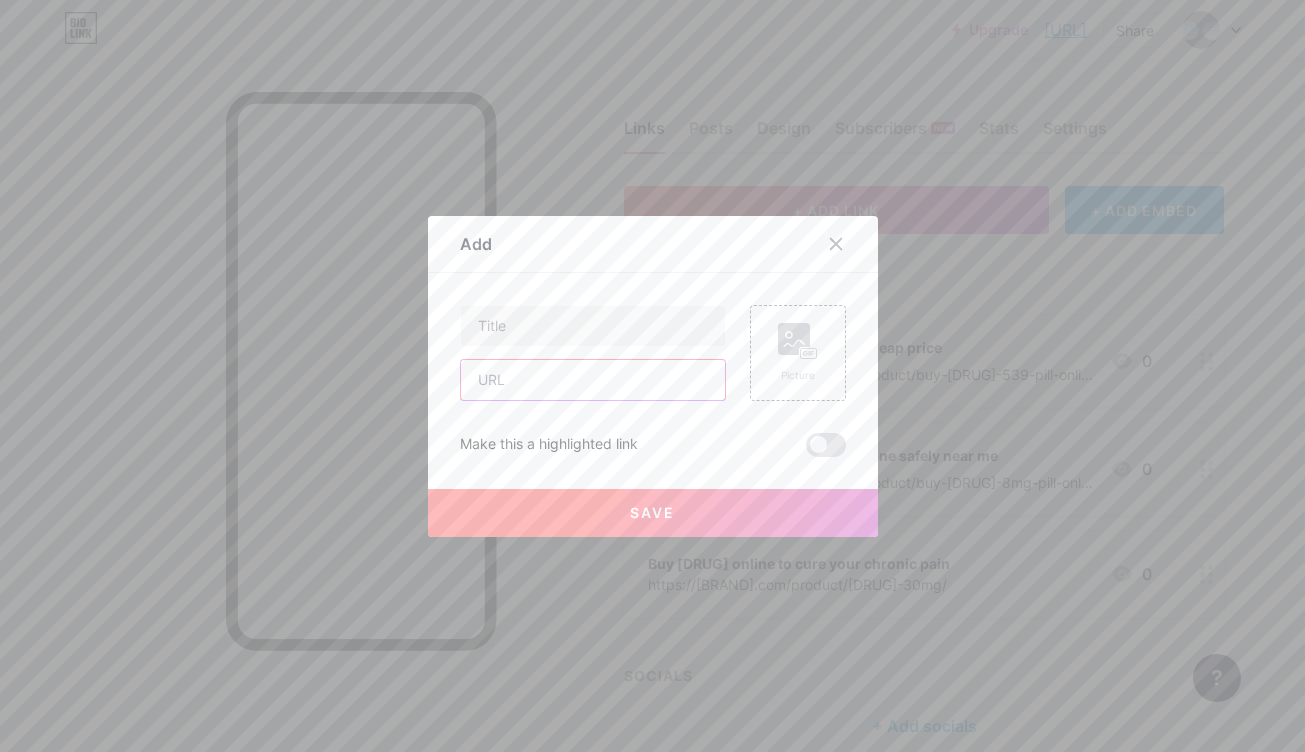 click at bounding box center [593, 380] 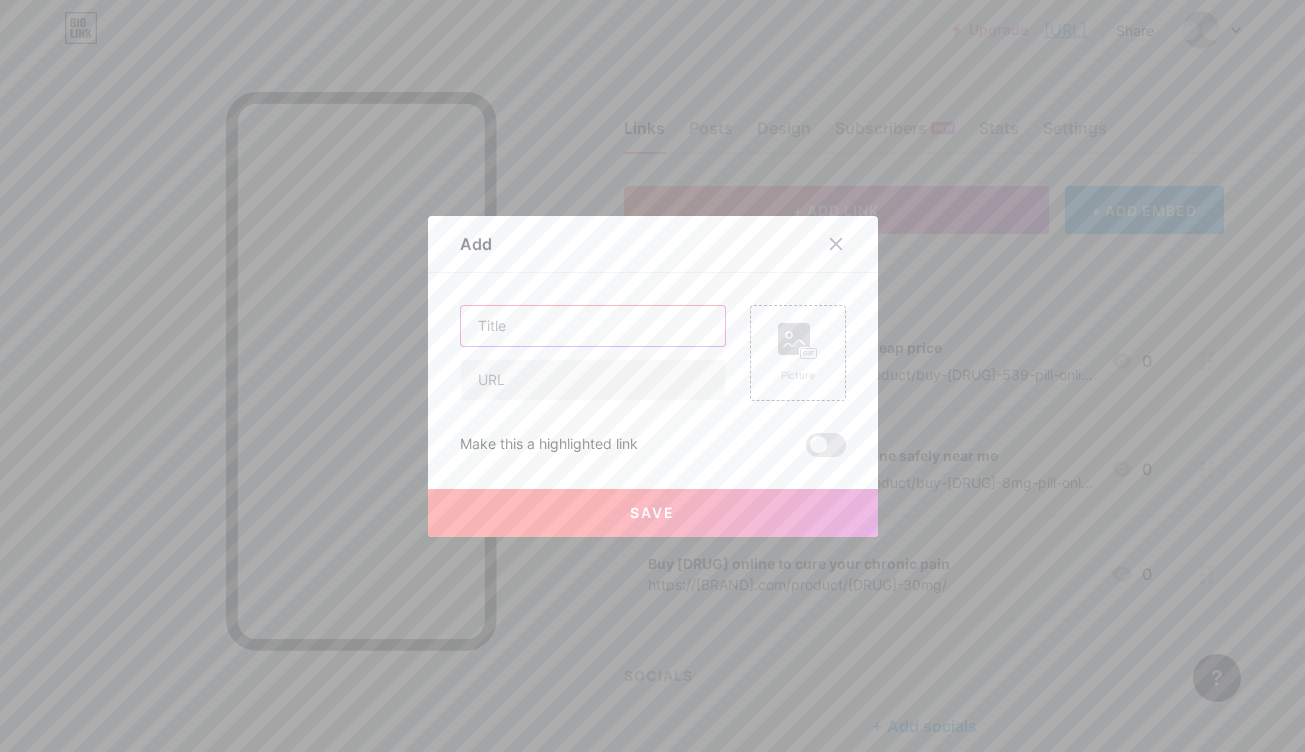 click at bounding box center (593, 326) 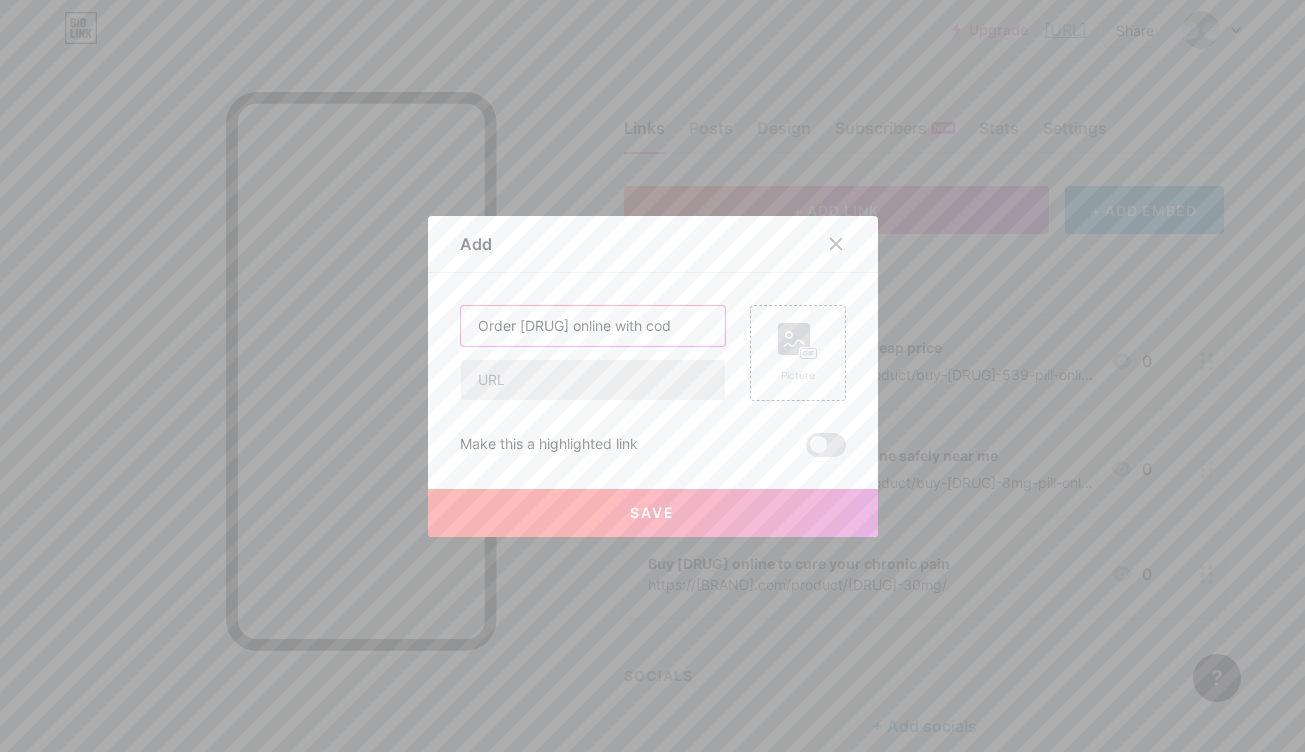 type on "Order [DRUG] online with cod" 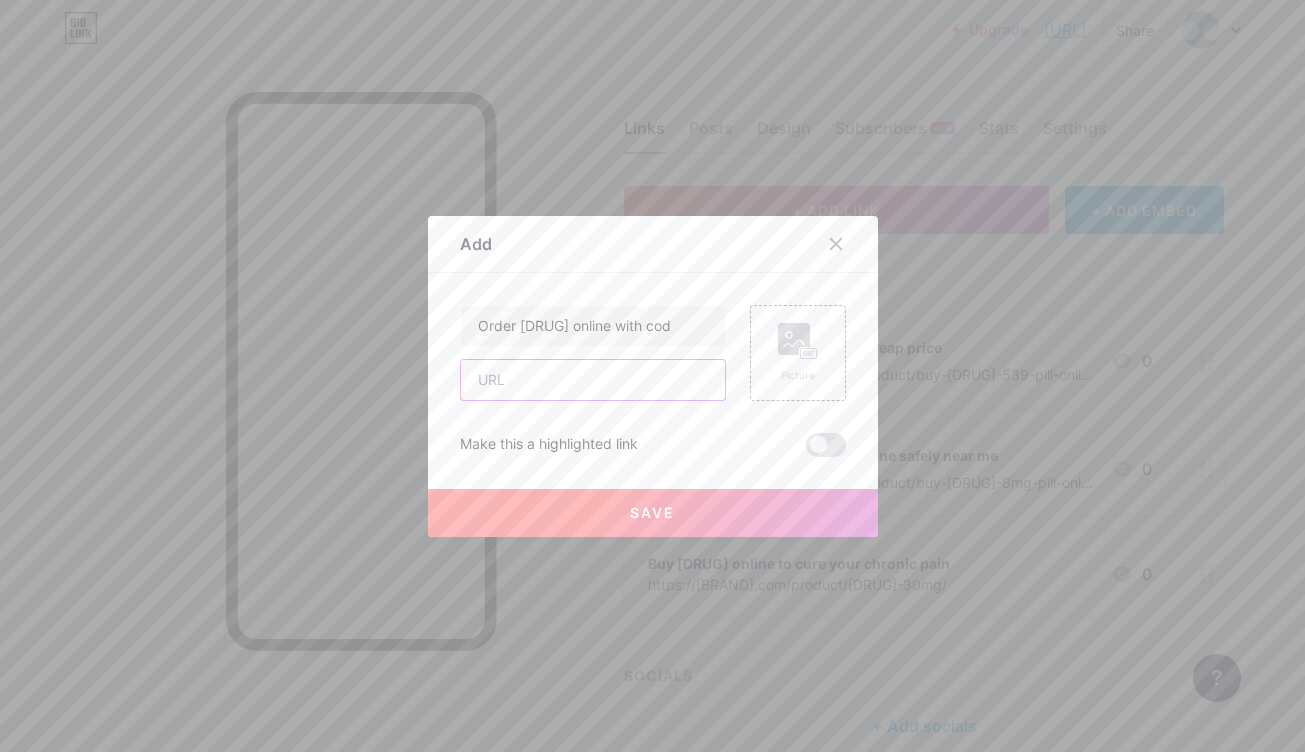 click at bounding box center [593, 380] 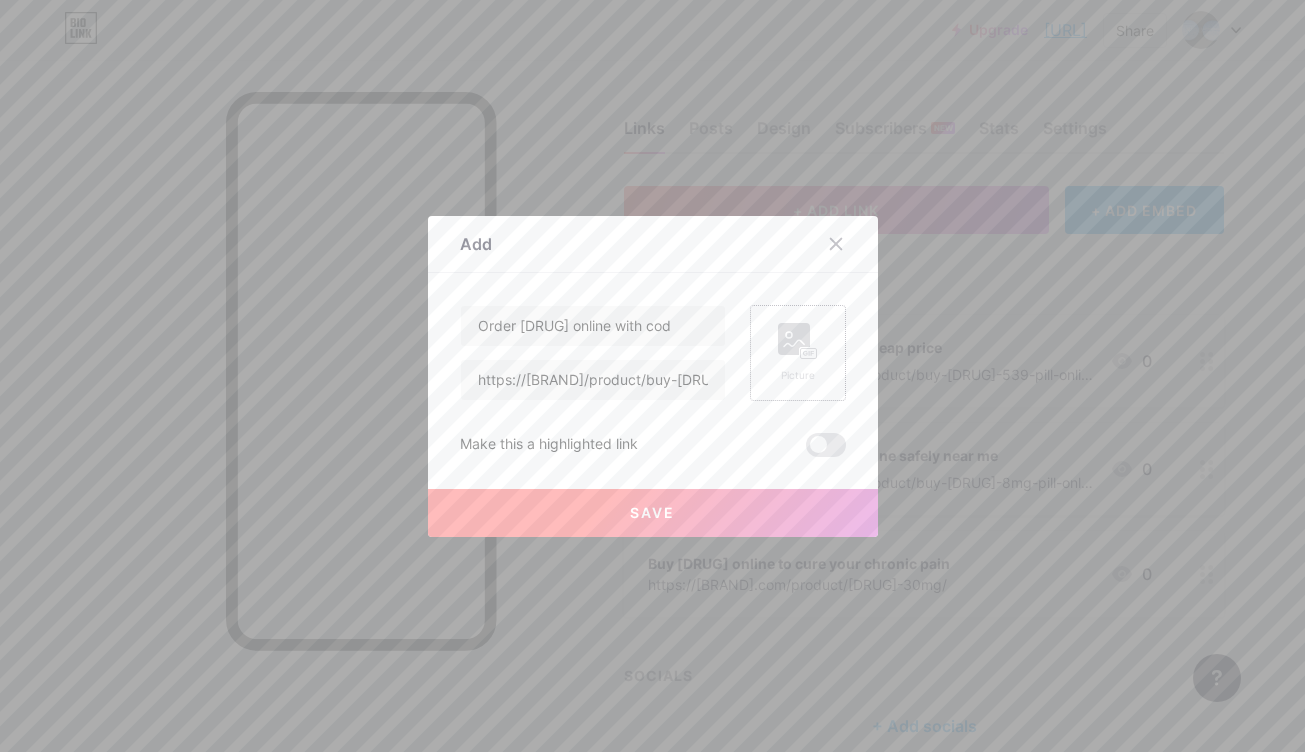 click 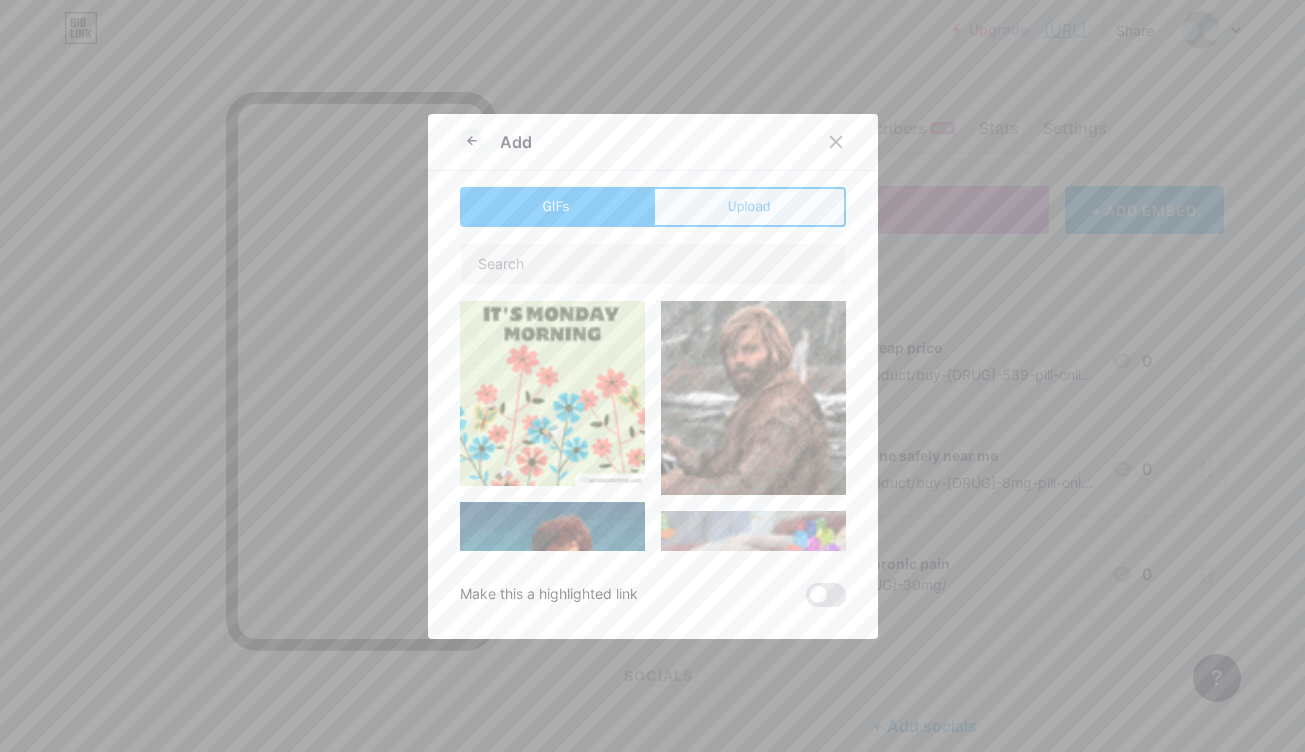 click on "Upload" at bounding box center [749, 207] 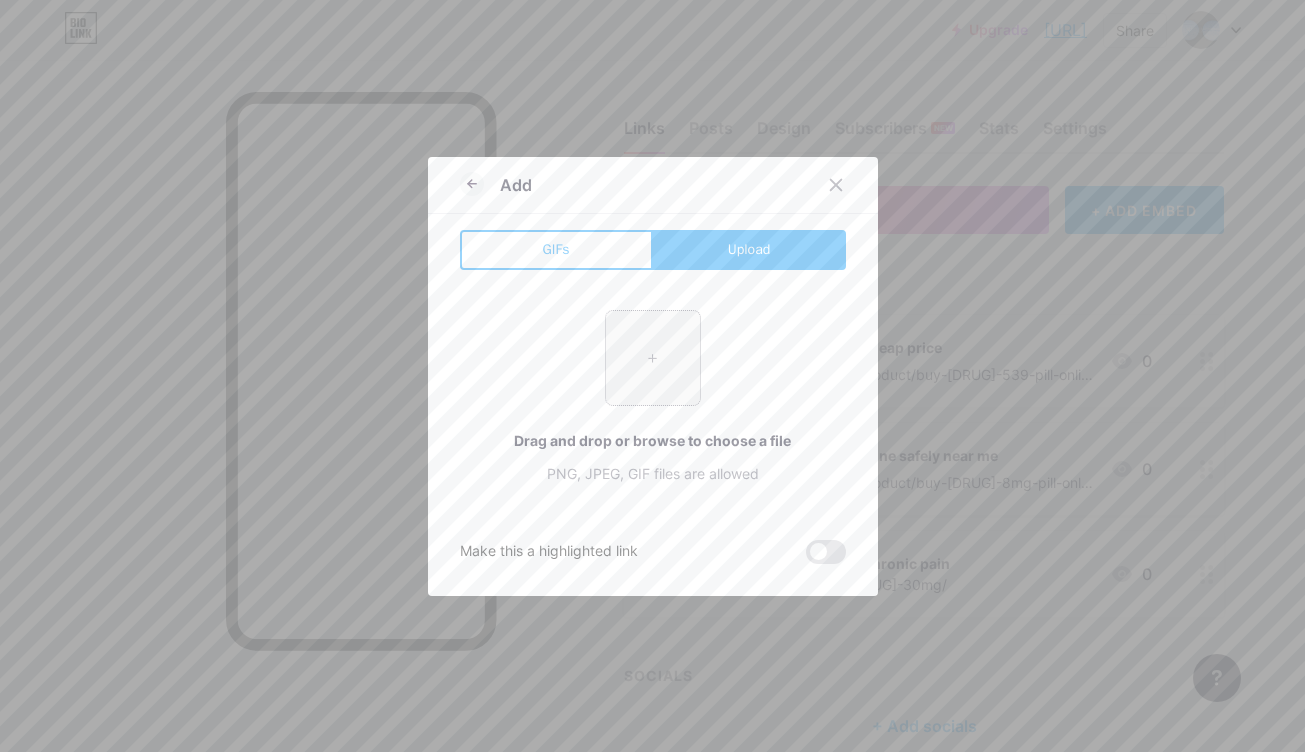 click at bounding box center (653, 358) 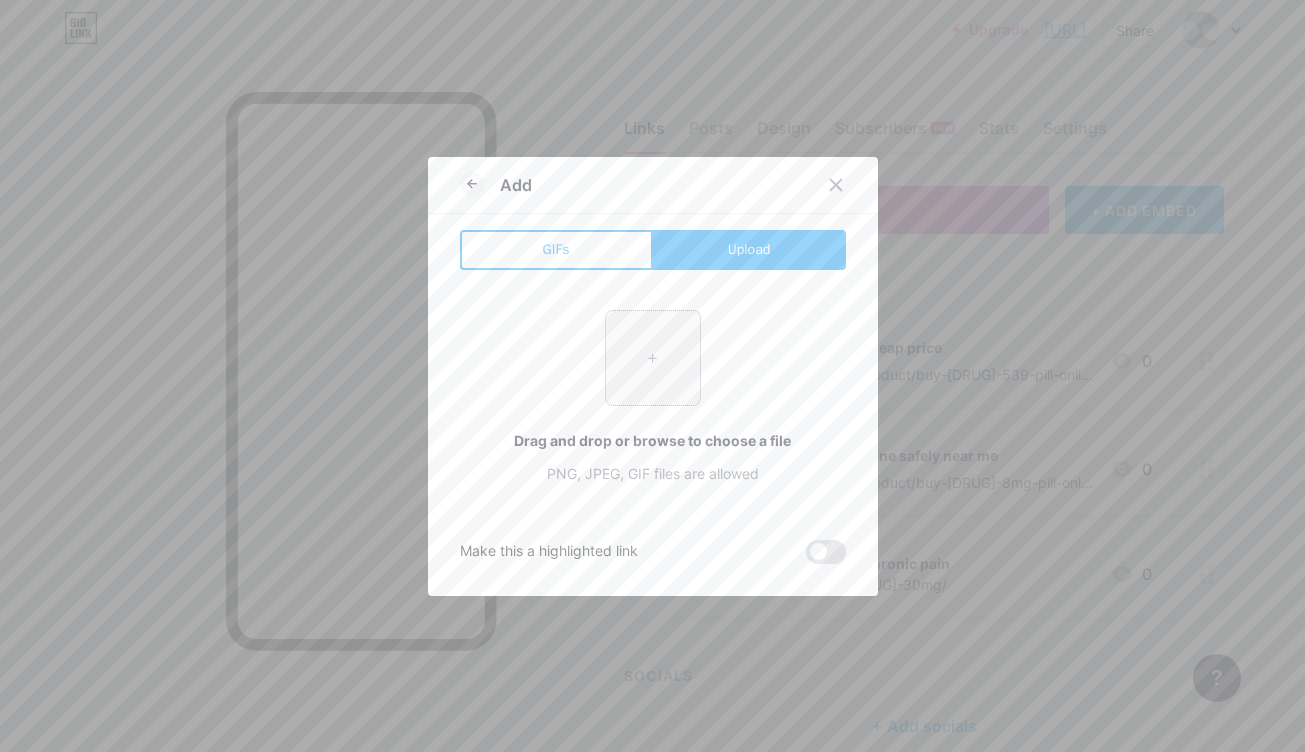 type on "C:\fakepath\images.jpeg" 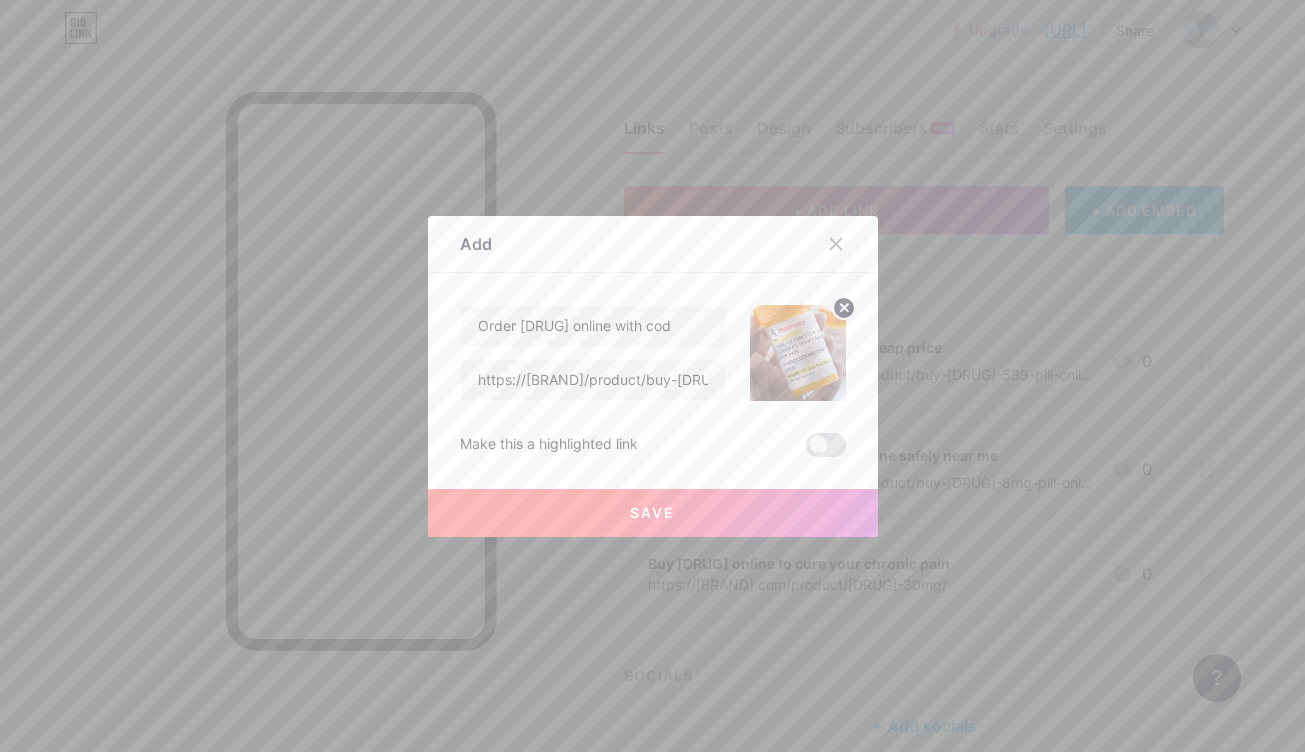 click at bounding box center [826, 445] 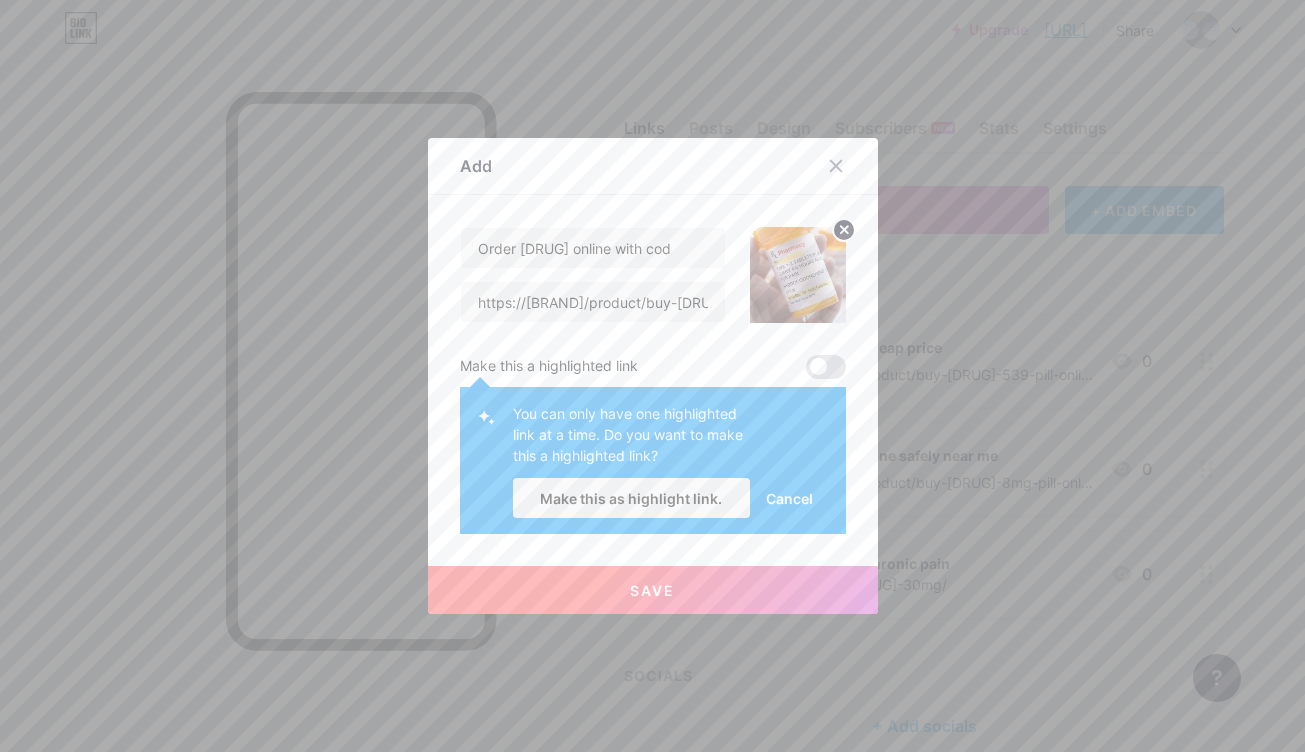 click on "Cancel" at bounding box center (789, 498) 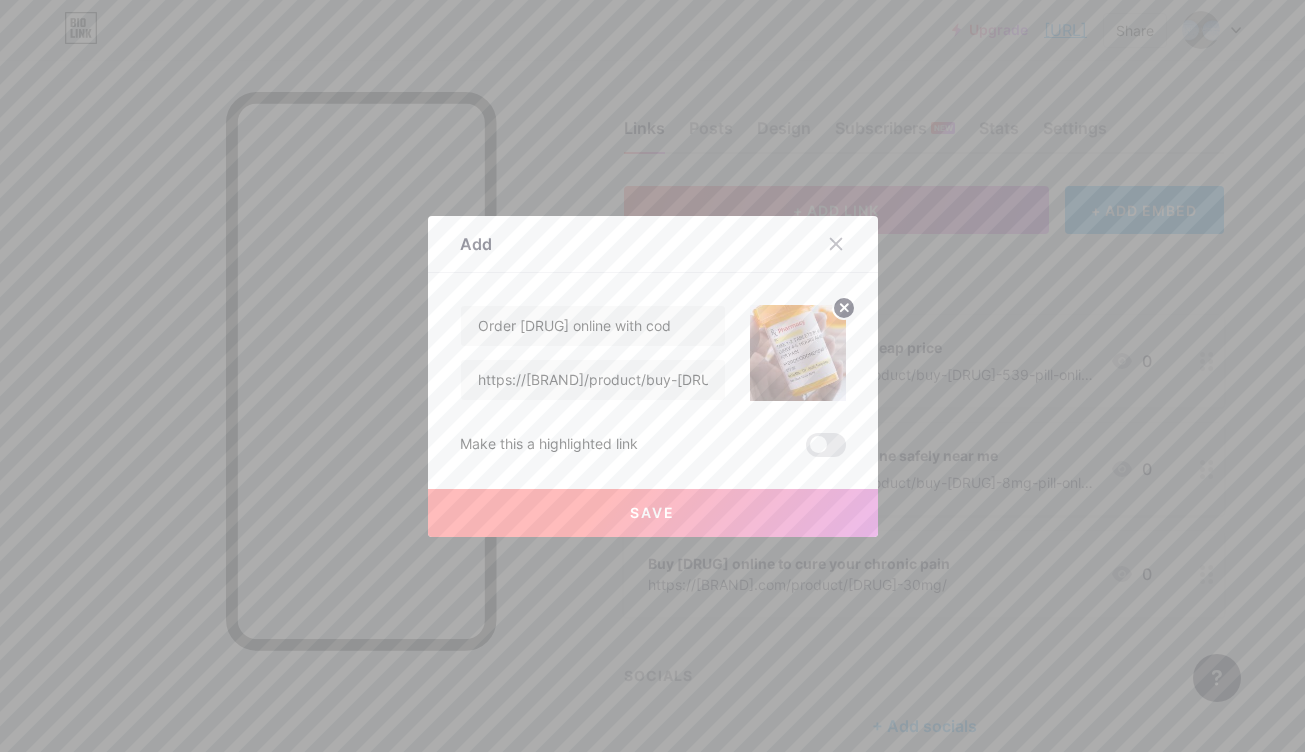 click on "Save" at bounding box center [652, 512] 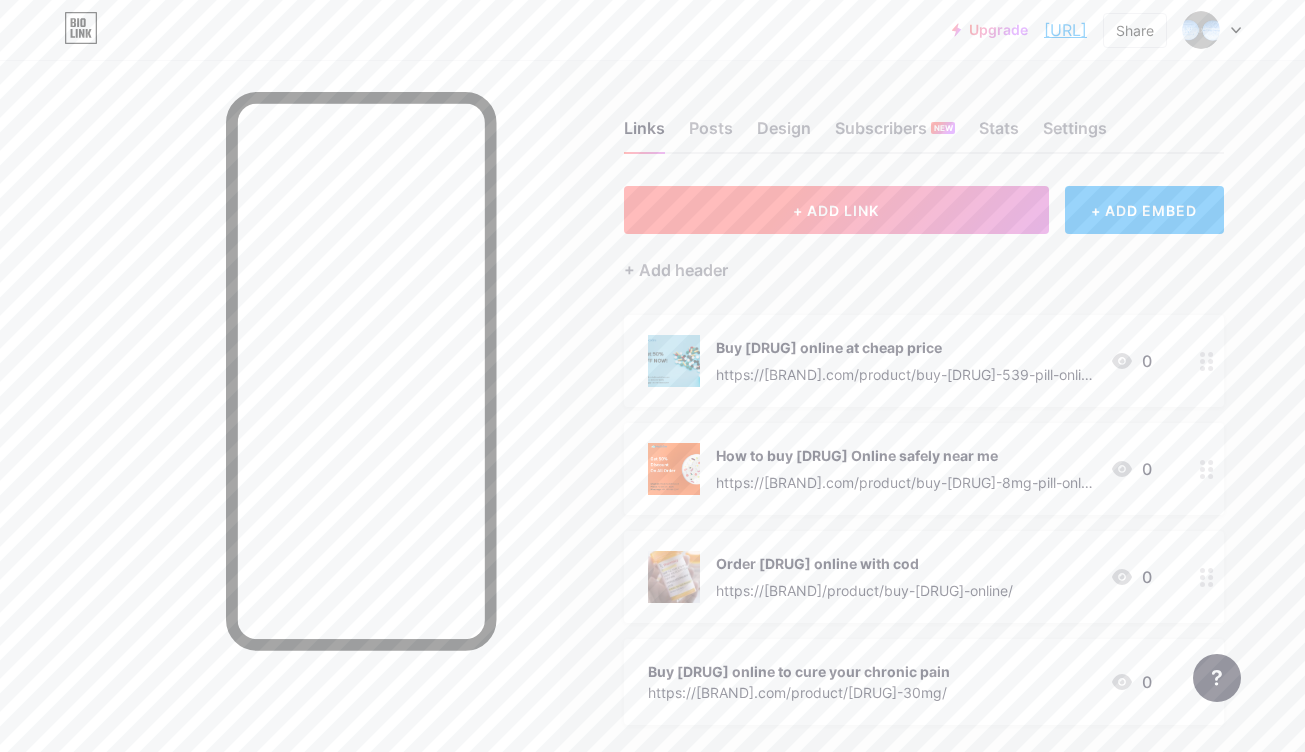 click on "+ ADD LINK" at bounding box center [836, 210] 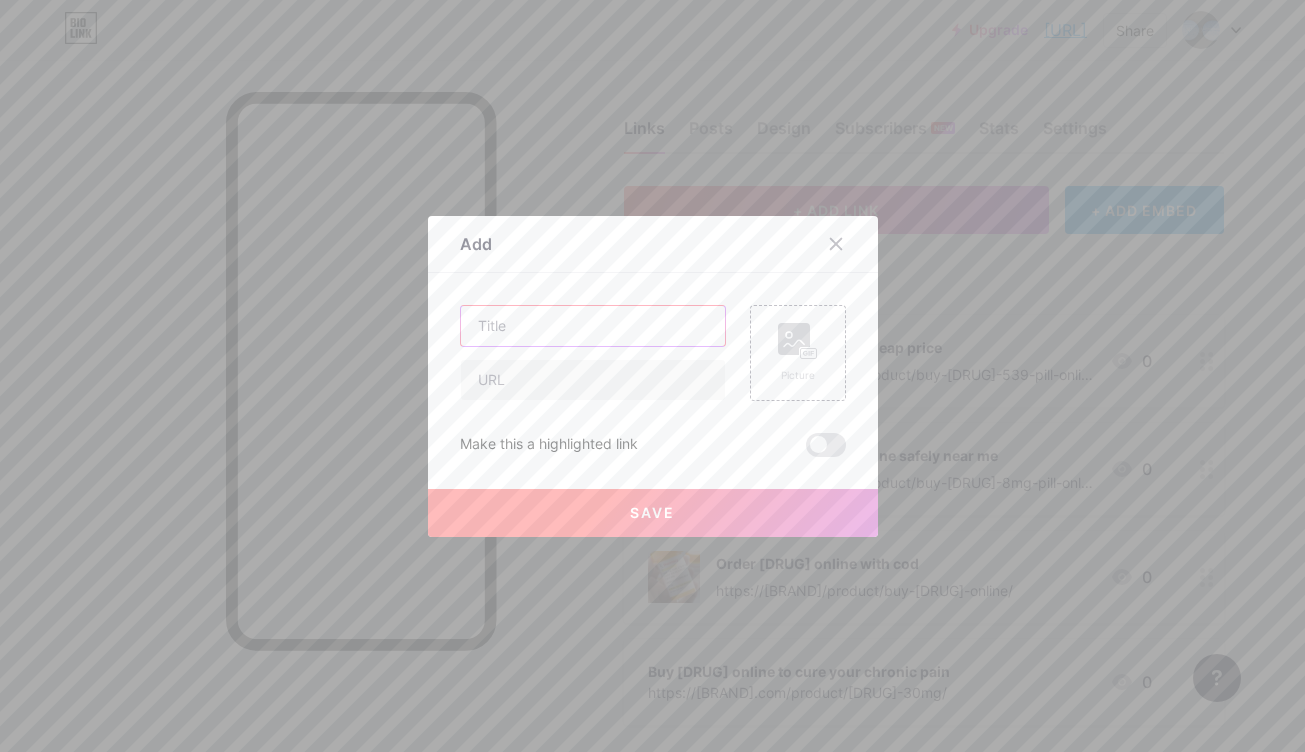 click at bounding box center [593, 326] 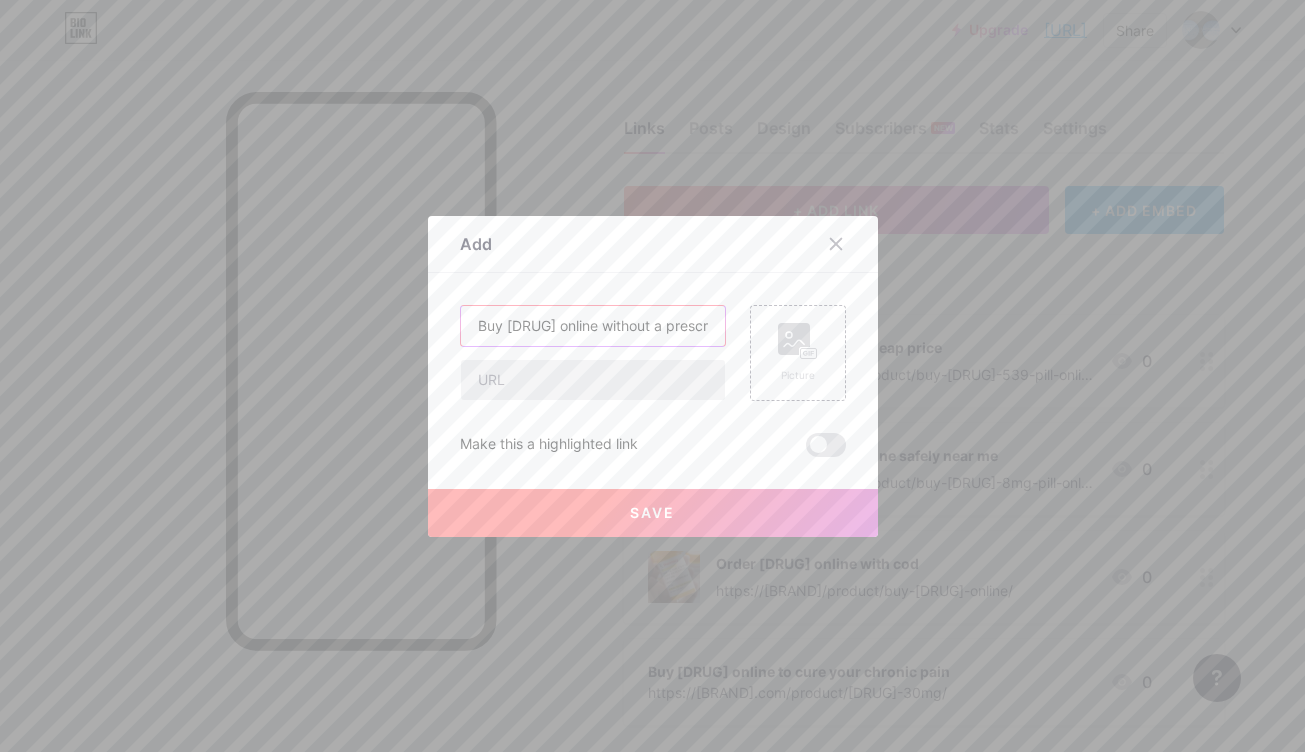 type on "Buy [DRUG] online without a prescription" 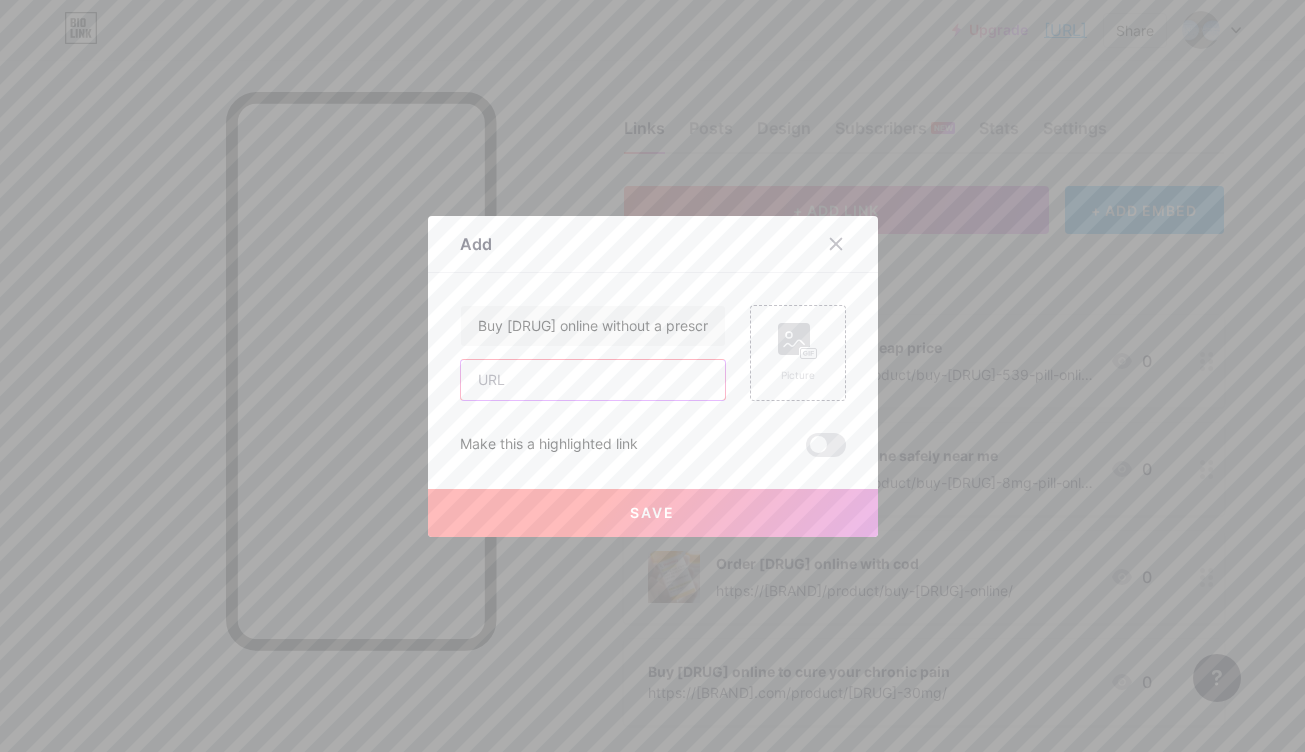 click at bounding box center [593, 380] 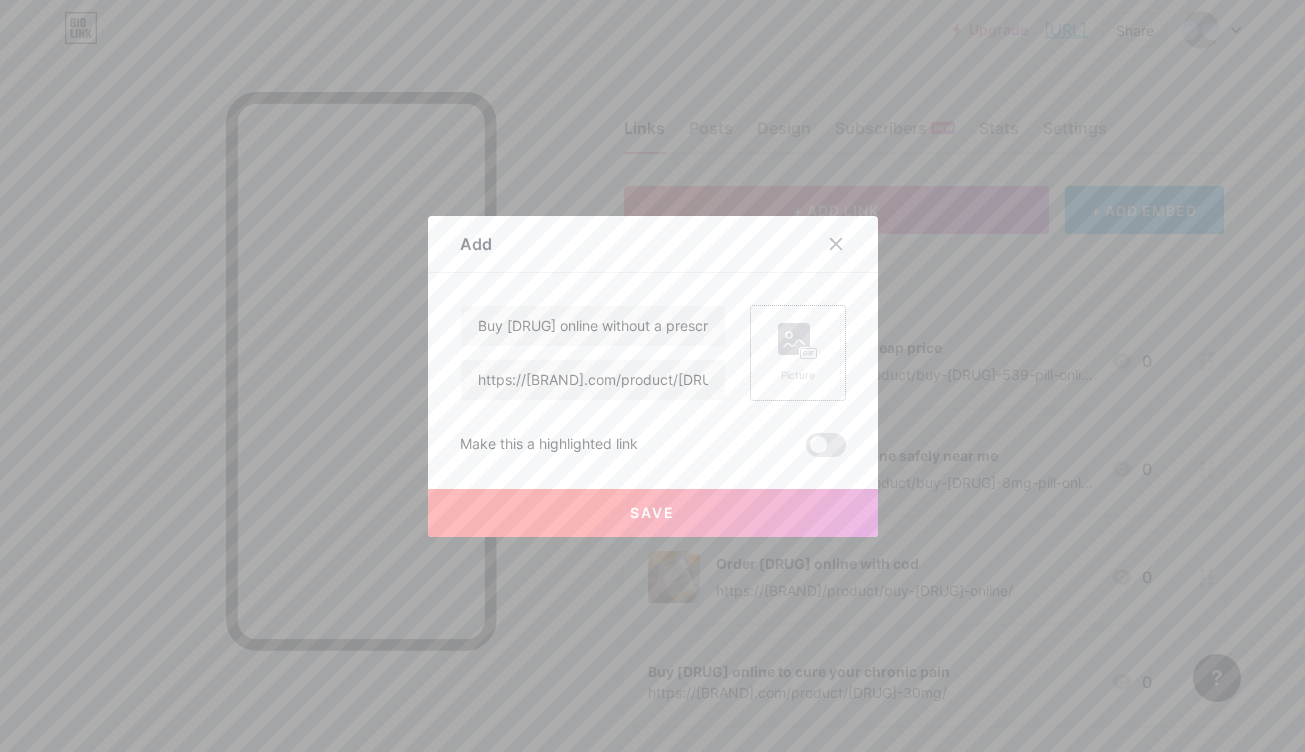 click on "Picture" at bounding box center (798, 353) 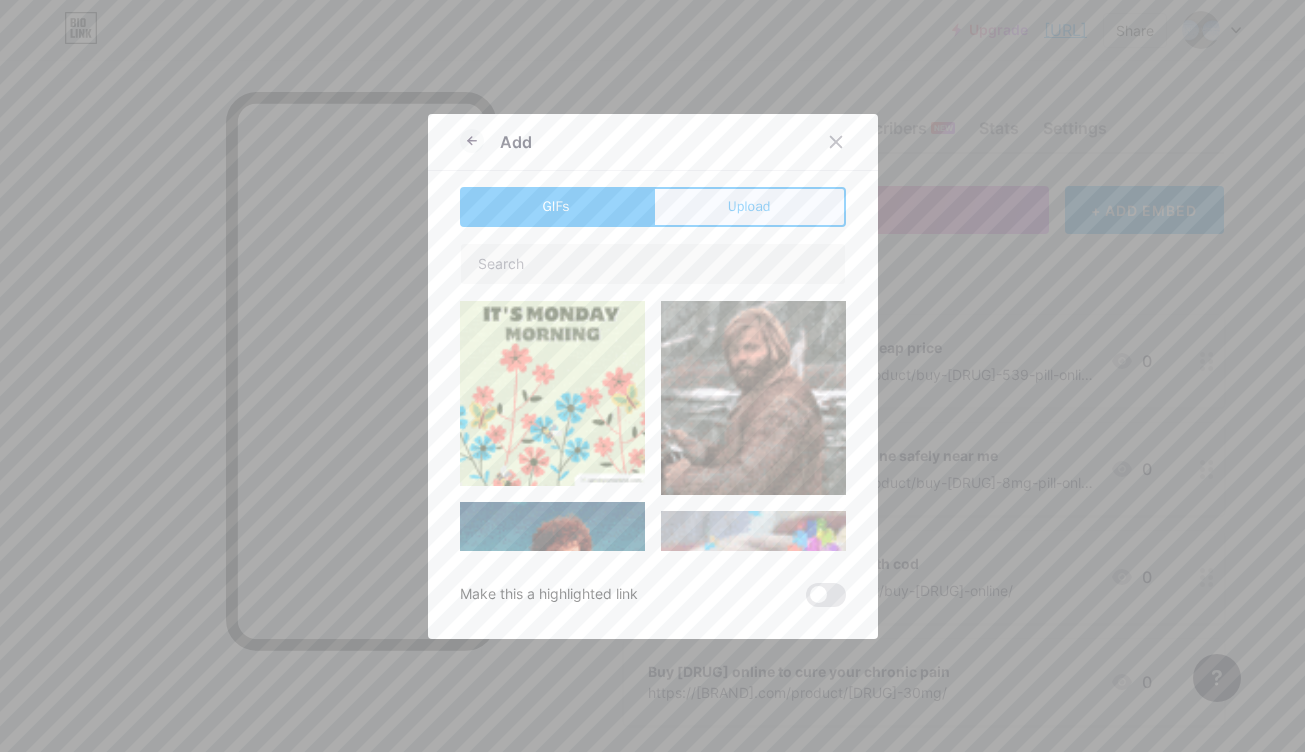 click on "Upload" at bounding box center [749, 206] 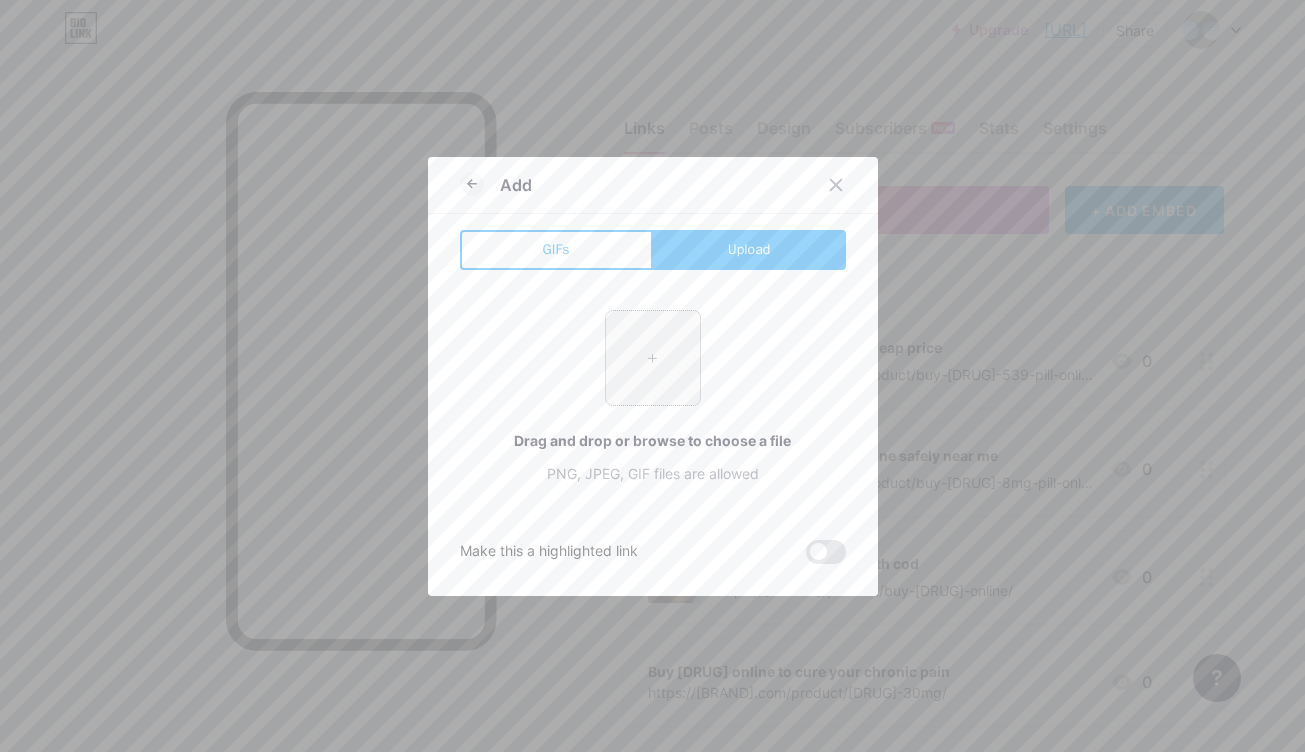 click at bounding box center (653, 358) 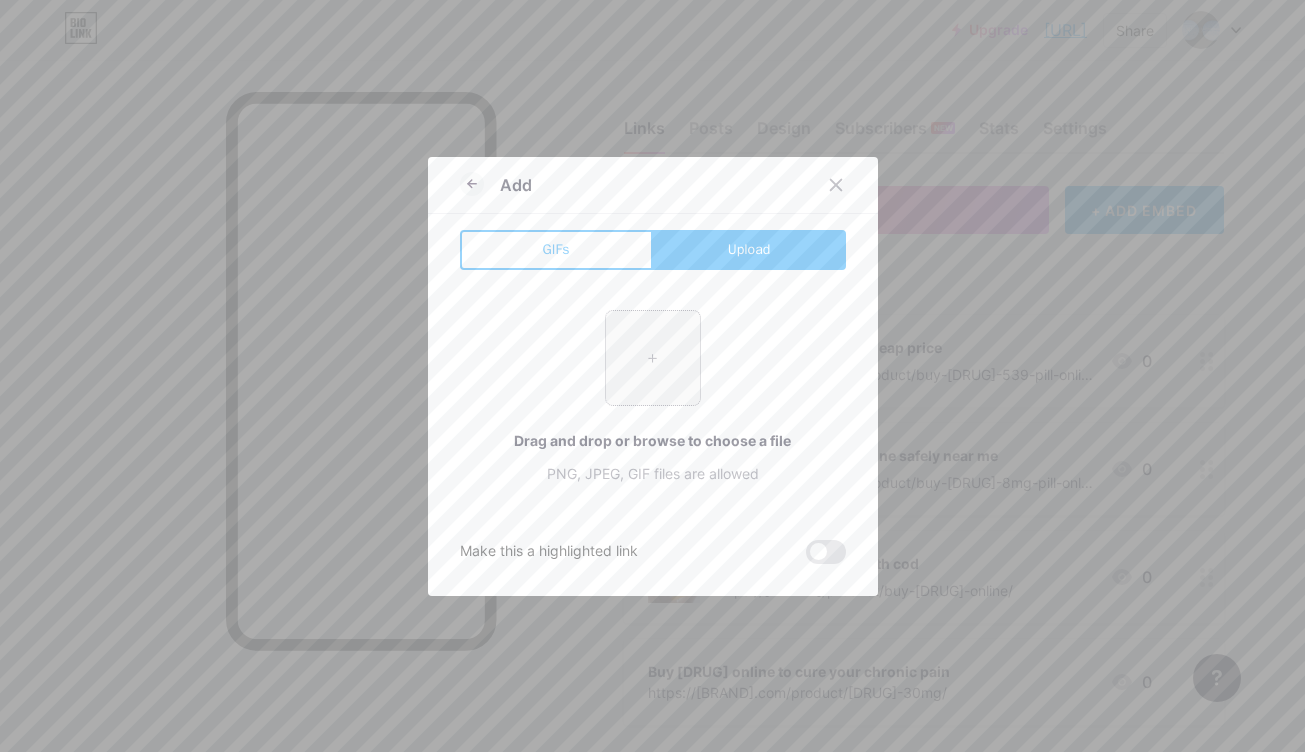 type on "C:\fakepath\[COMPANY] (1).png" 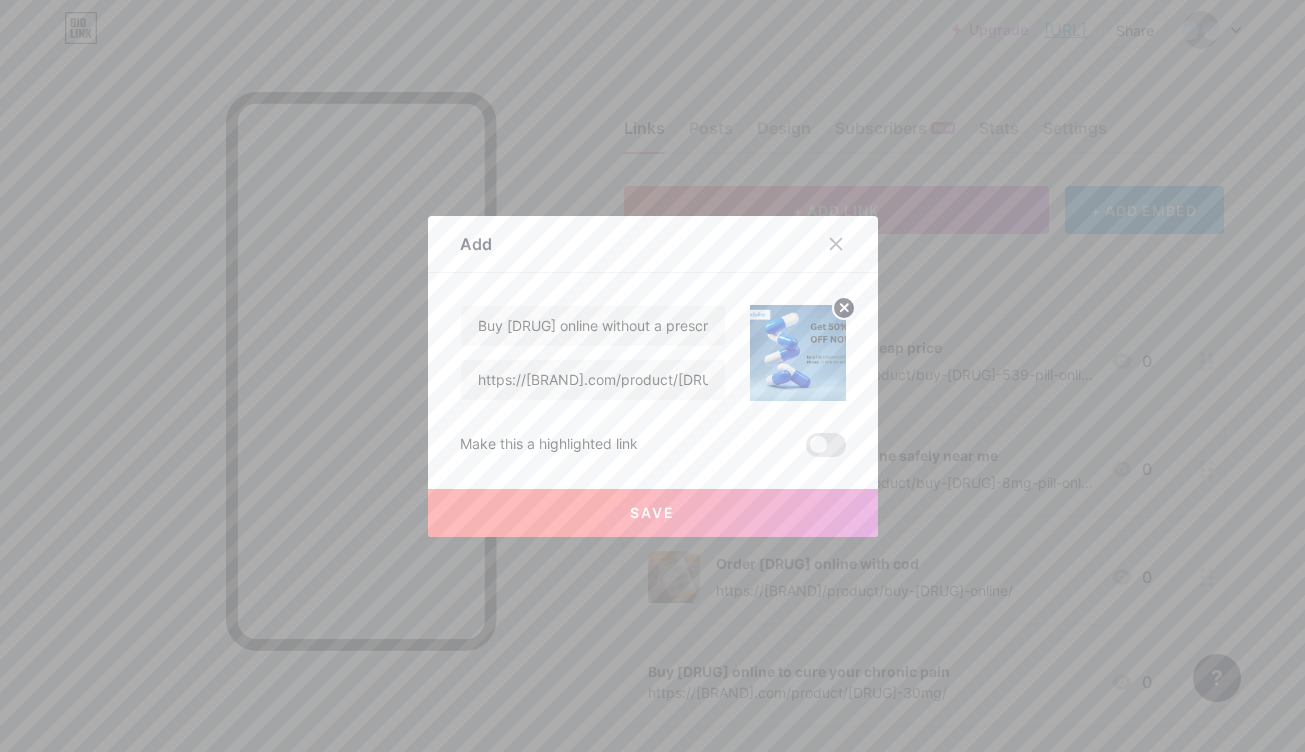 click on "Save" at bounding box center [652, 512] 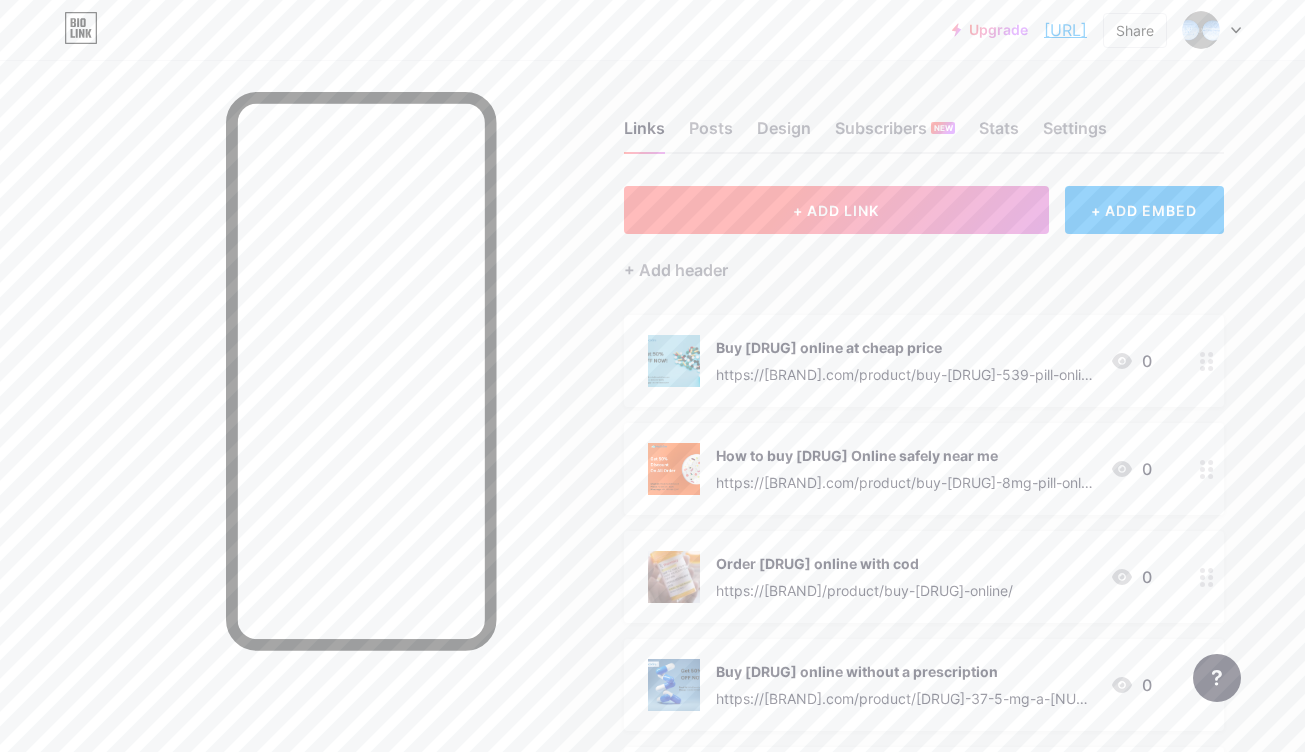 click on "+ ADD LINK" at bounding box center (836, 210) 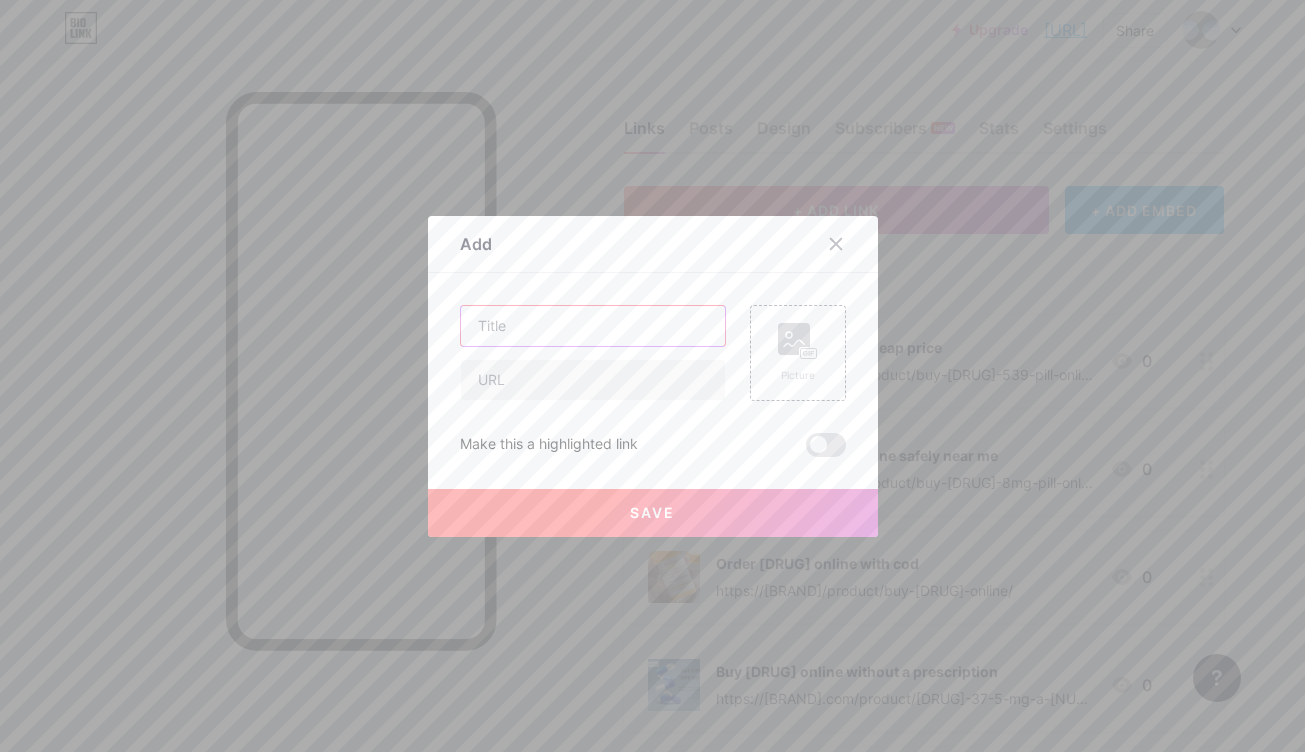 click at bounding box center [593, 326] 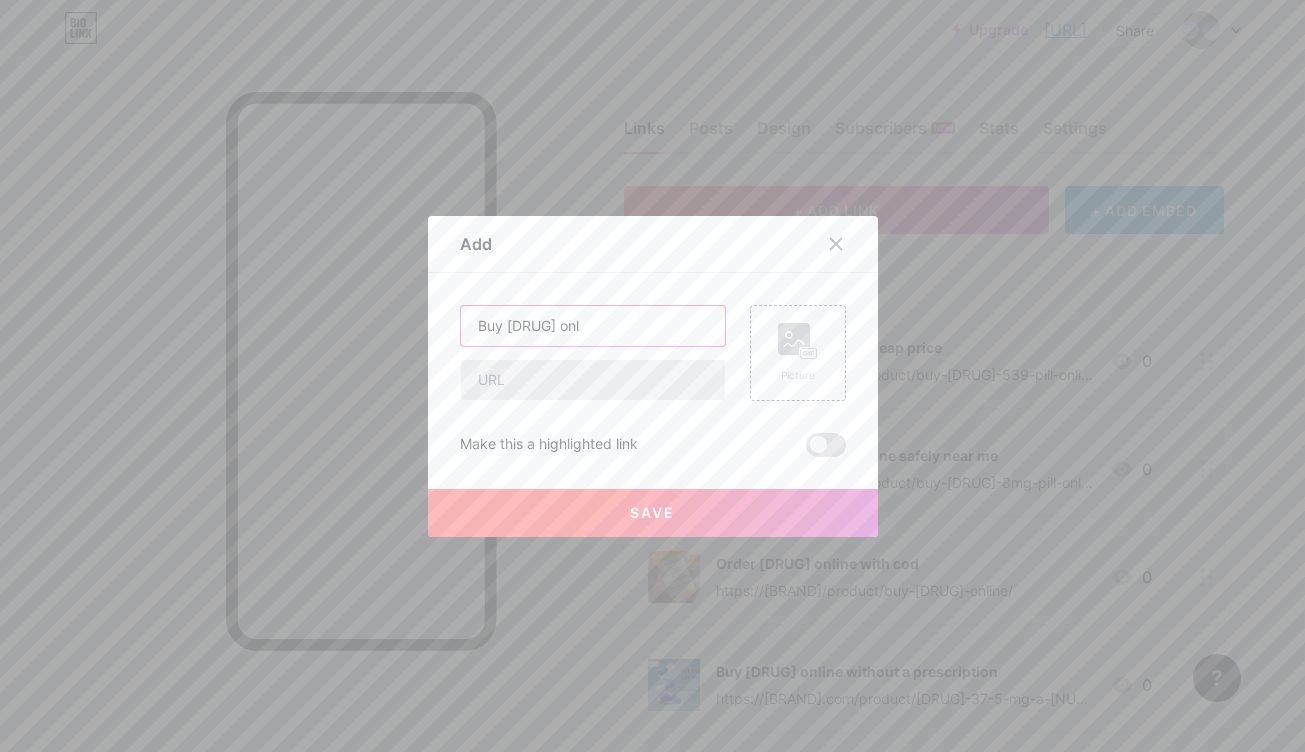 type on "Buy [DRUG] onl" 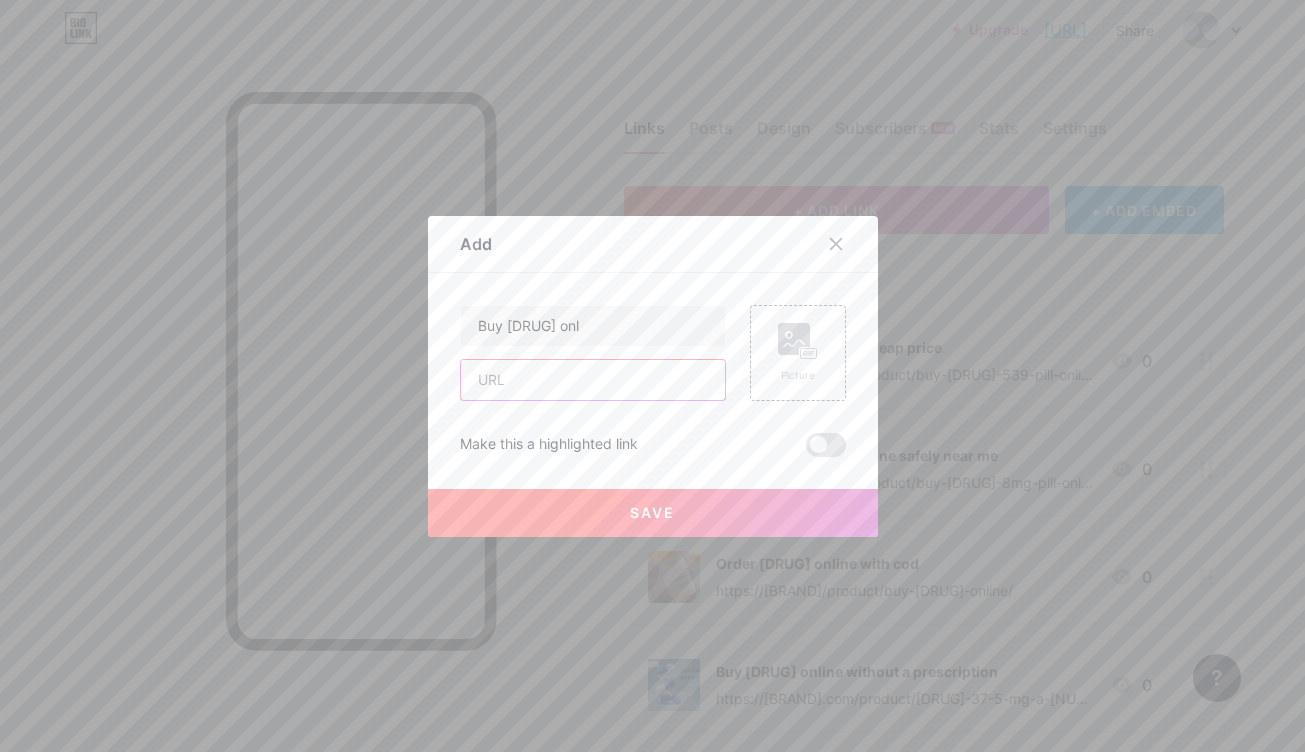 click at bounding box center (593, 380) 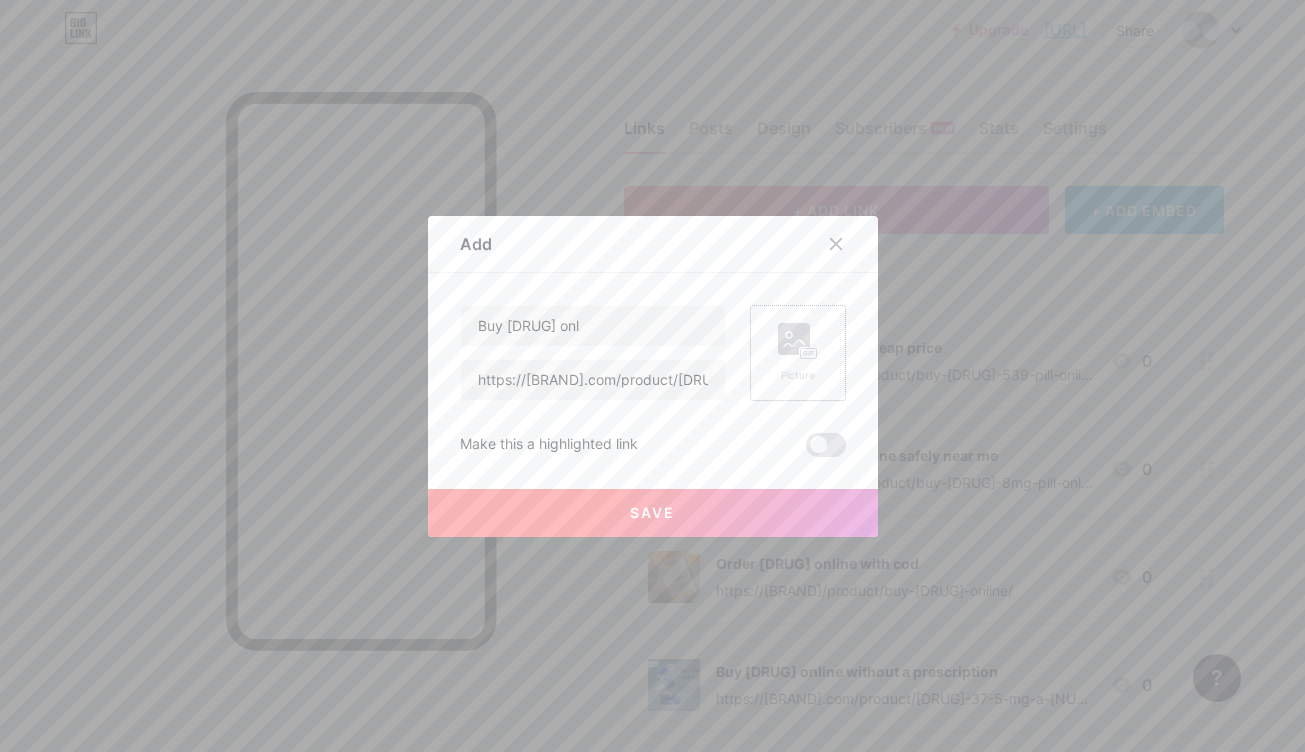 click 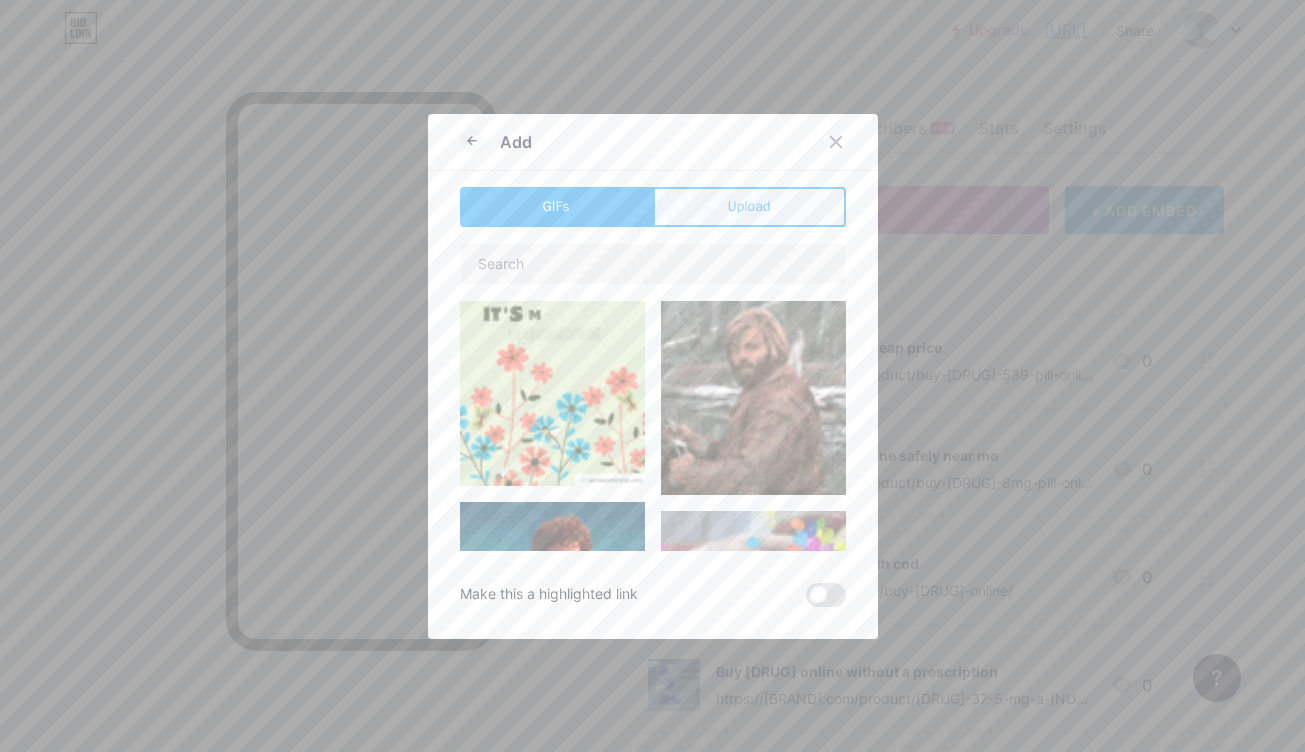 click on "Upload" at bounding box center [749, 206] 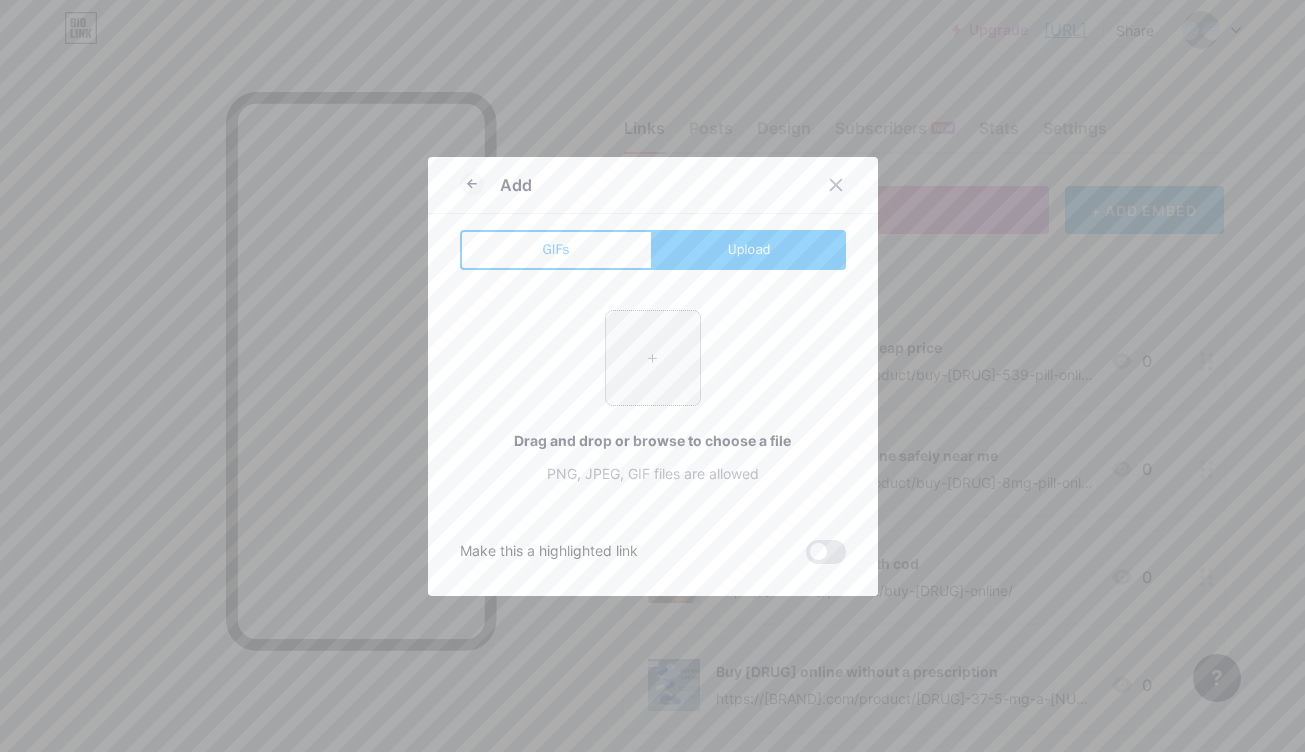click at bounding box center (653, 358) 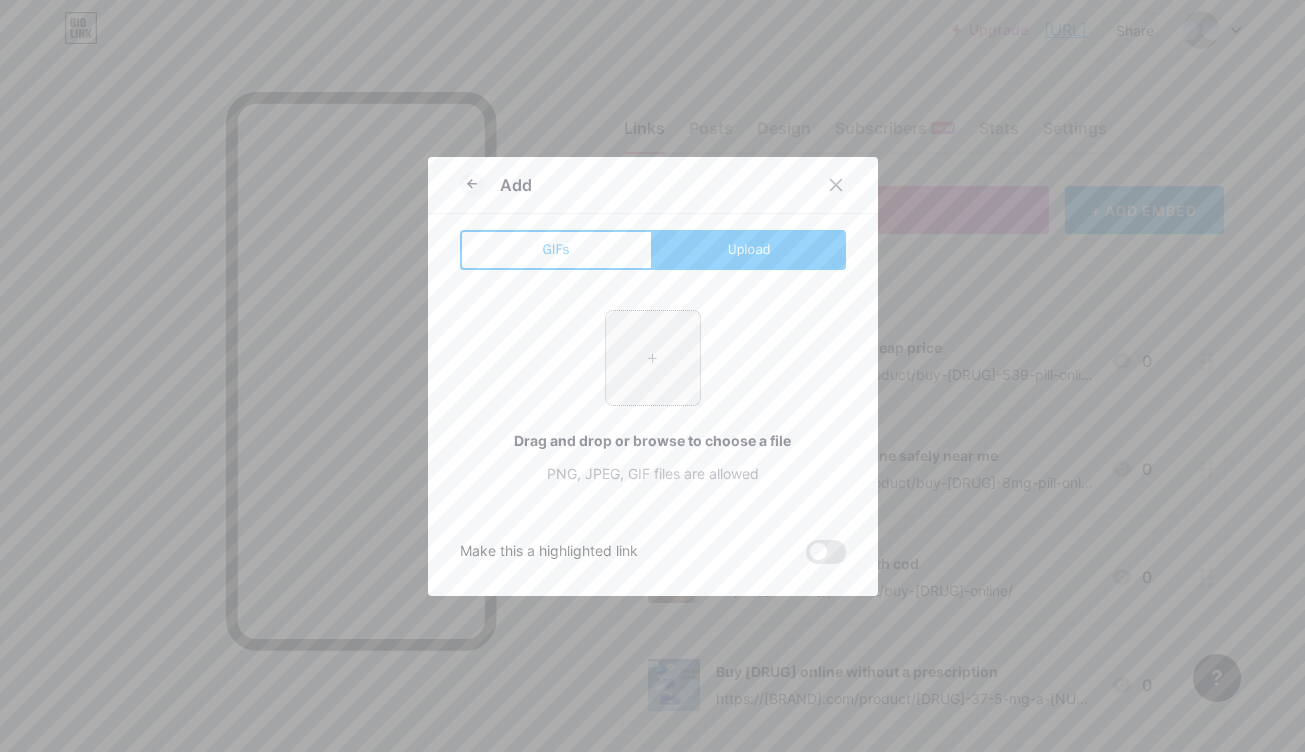 type on "C:\fakepath\[COMPANY].jpg" 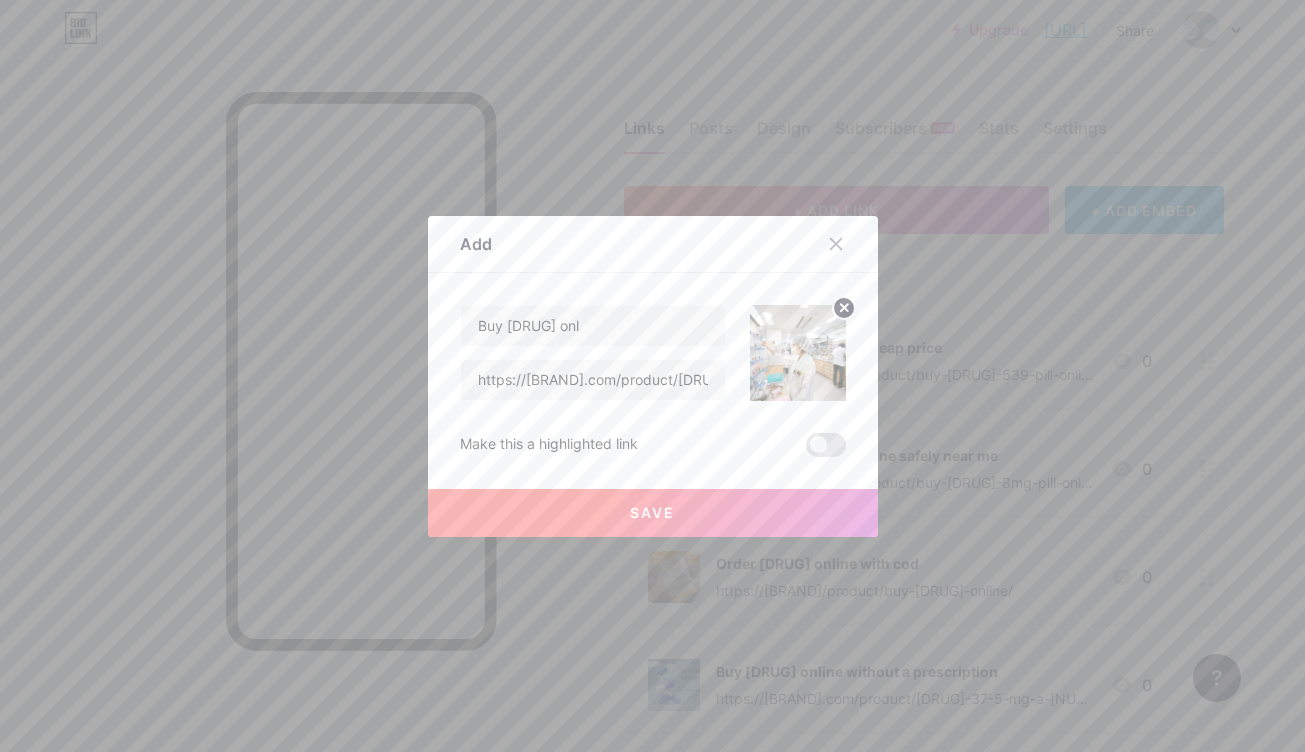 click on "Save" at bounding box center (653, 513) 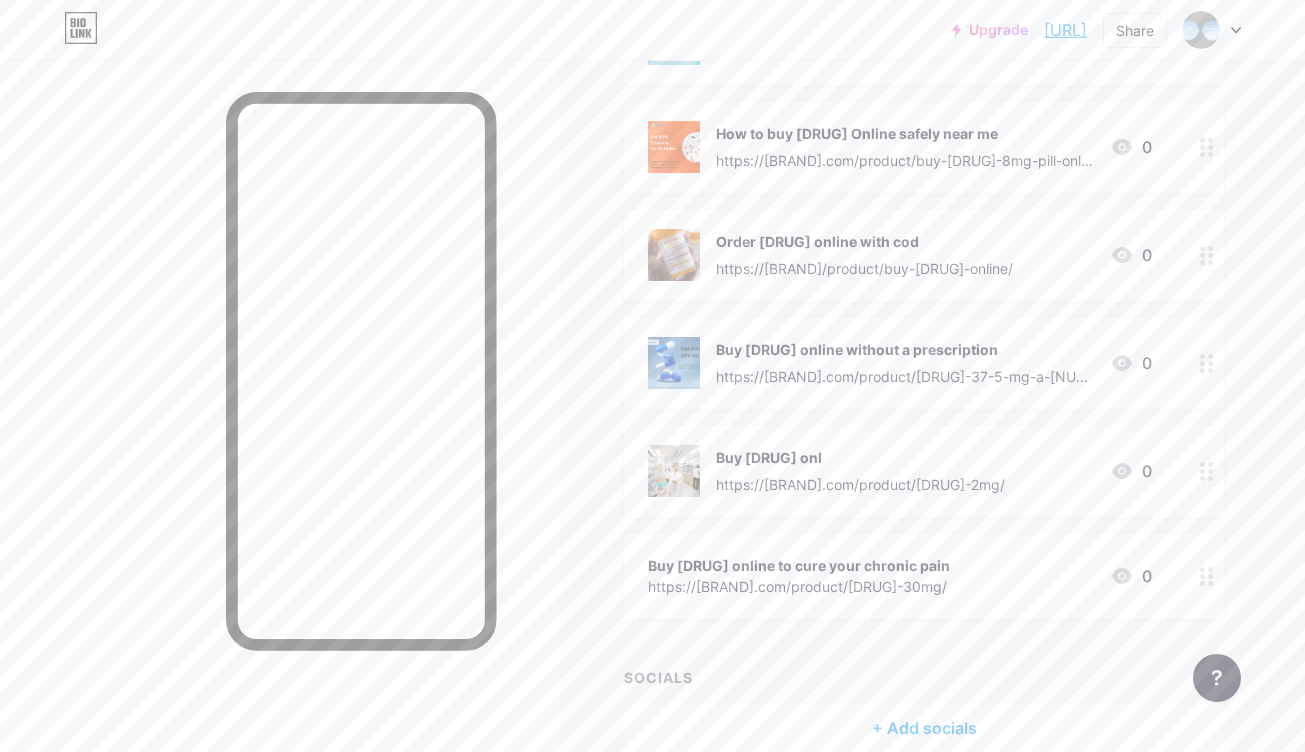 scroll, scrollTop: 400, scrollLeft: 0, axis: vertical 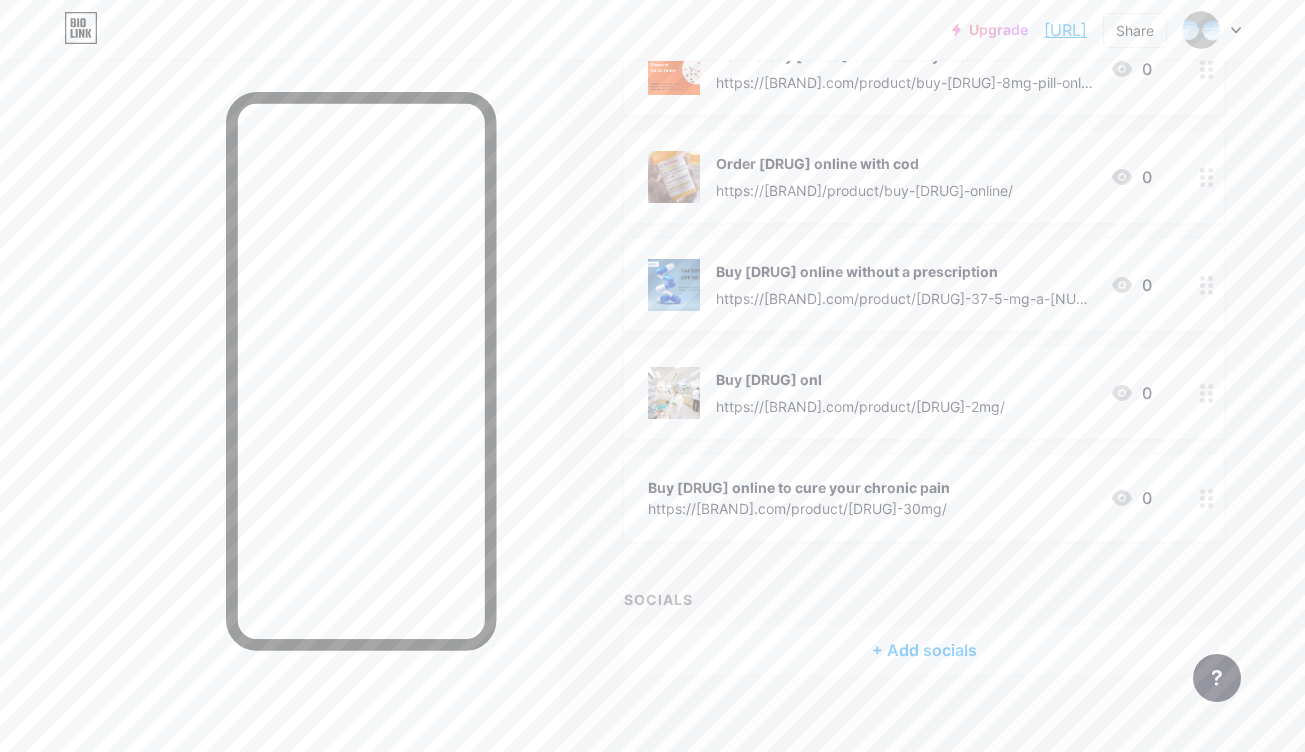 click on "Buy [DRUG] online to cure your chronic pain
https://[BRAND].com/product/[DRUG]-30mg/
0" at bounding box center [900, 498] 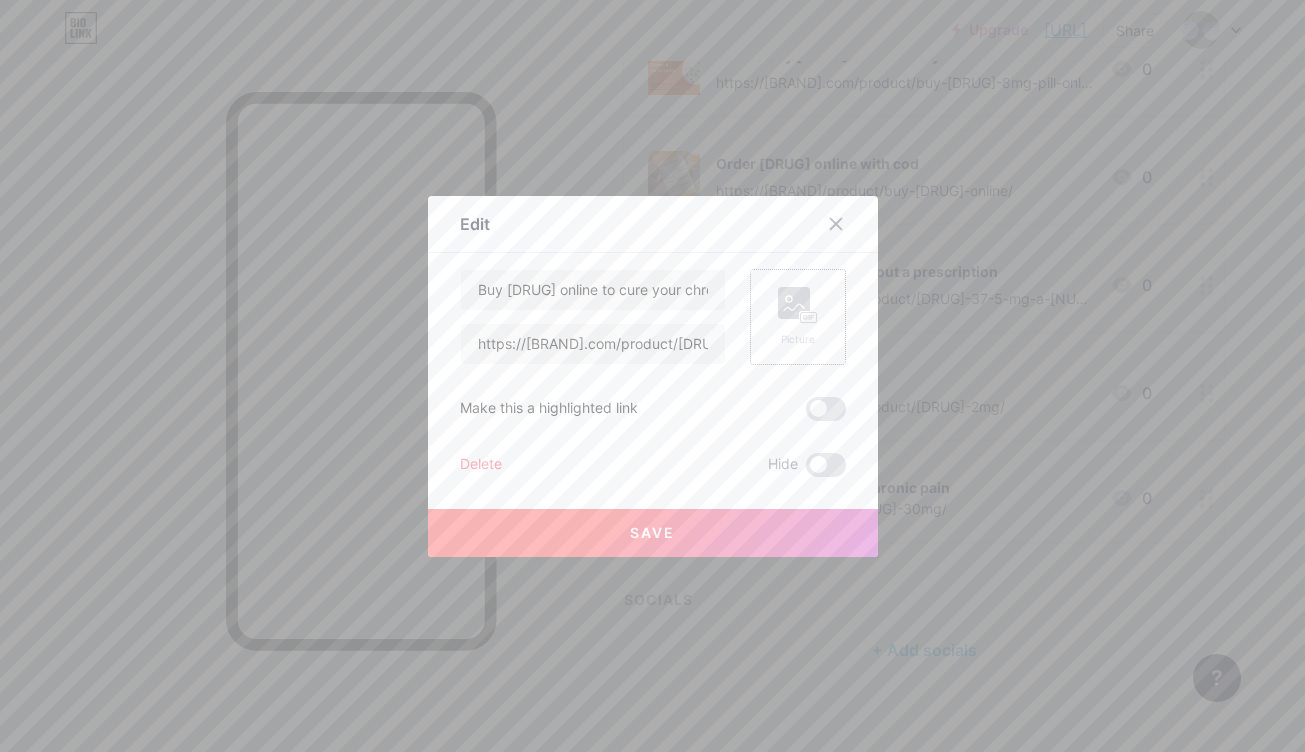 click 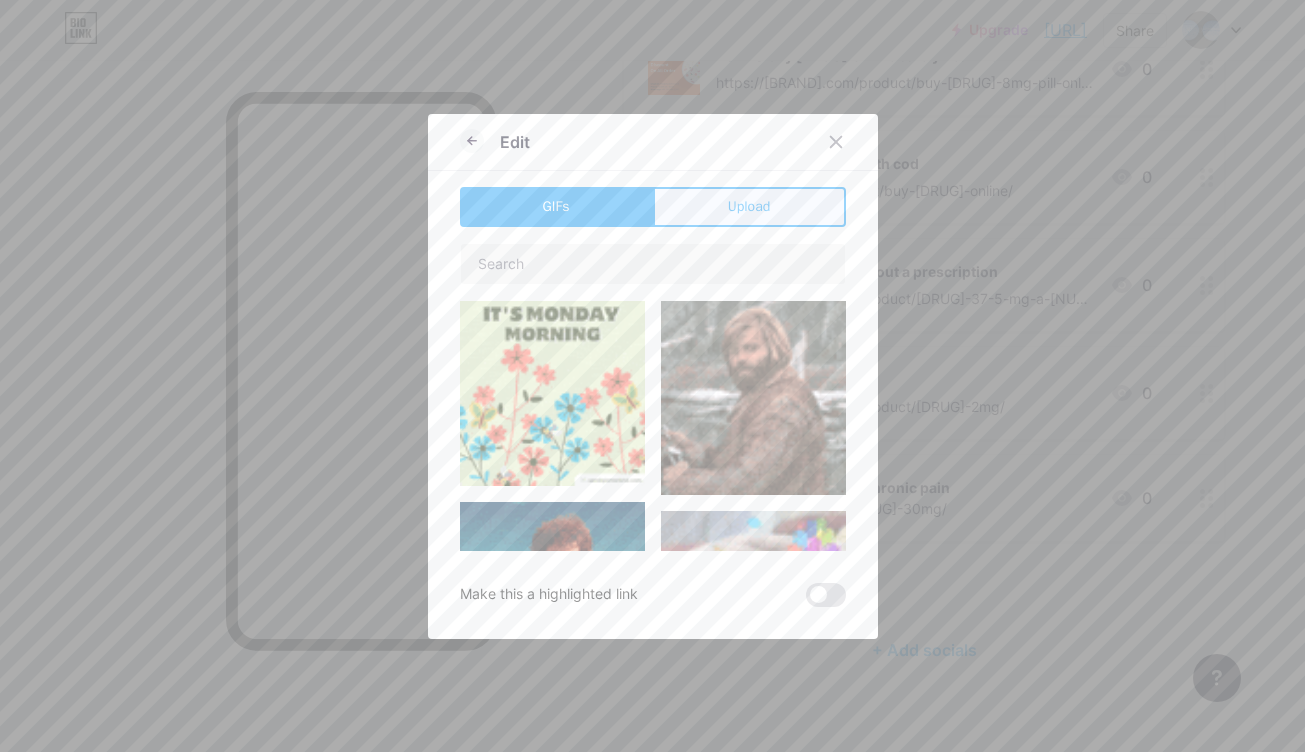 click on "Upload" at bounding box center (749, 207) 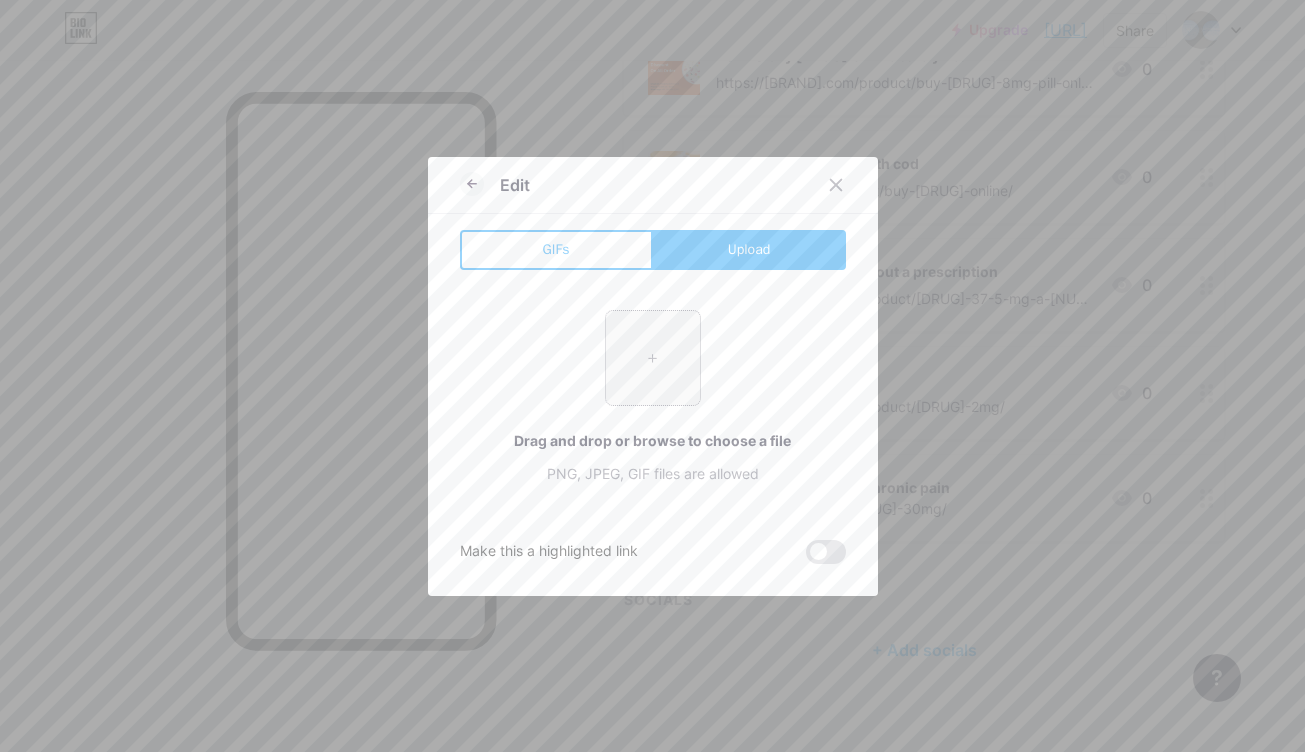 click at bounding box center (653, 358) 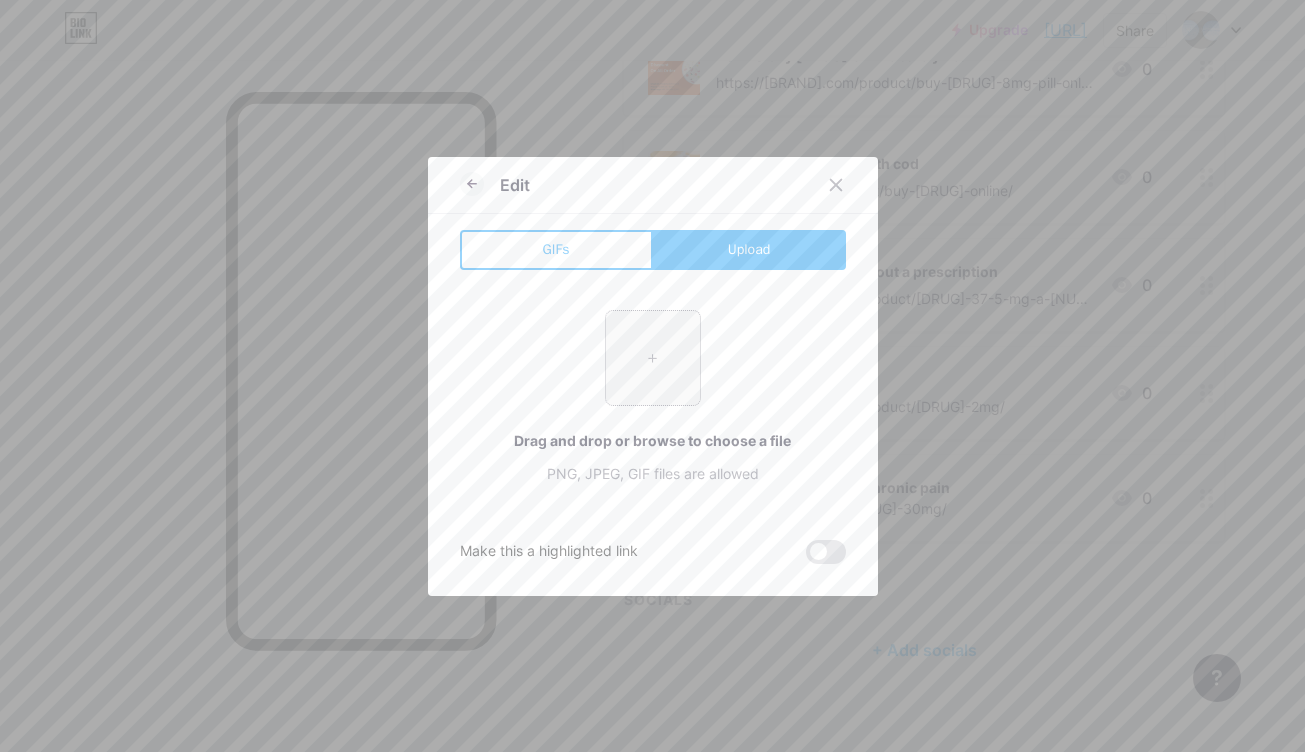 type on "C:\fakepath\[BRAND]-3.png.webp" 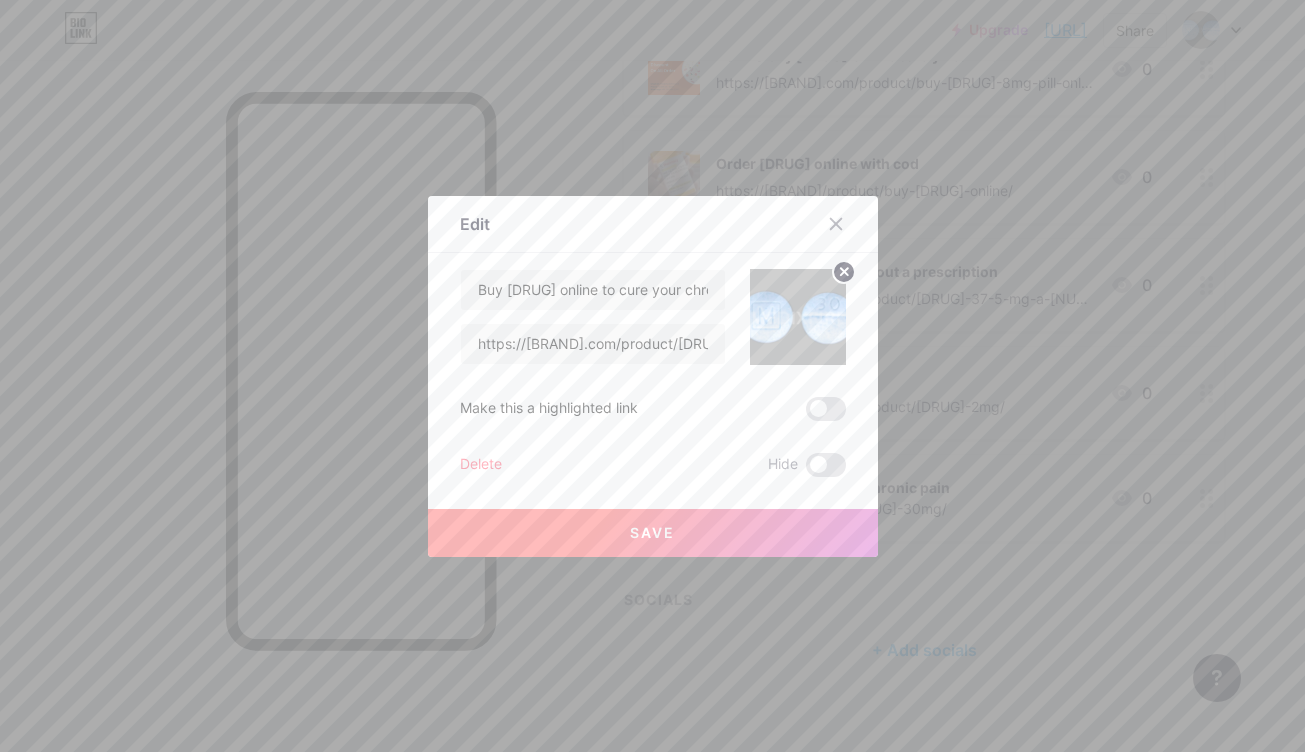 click at bounding box center (826, 409) 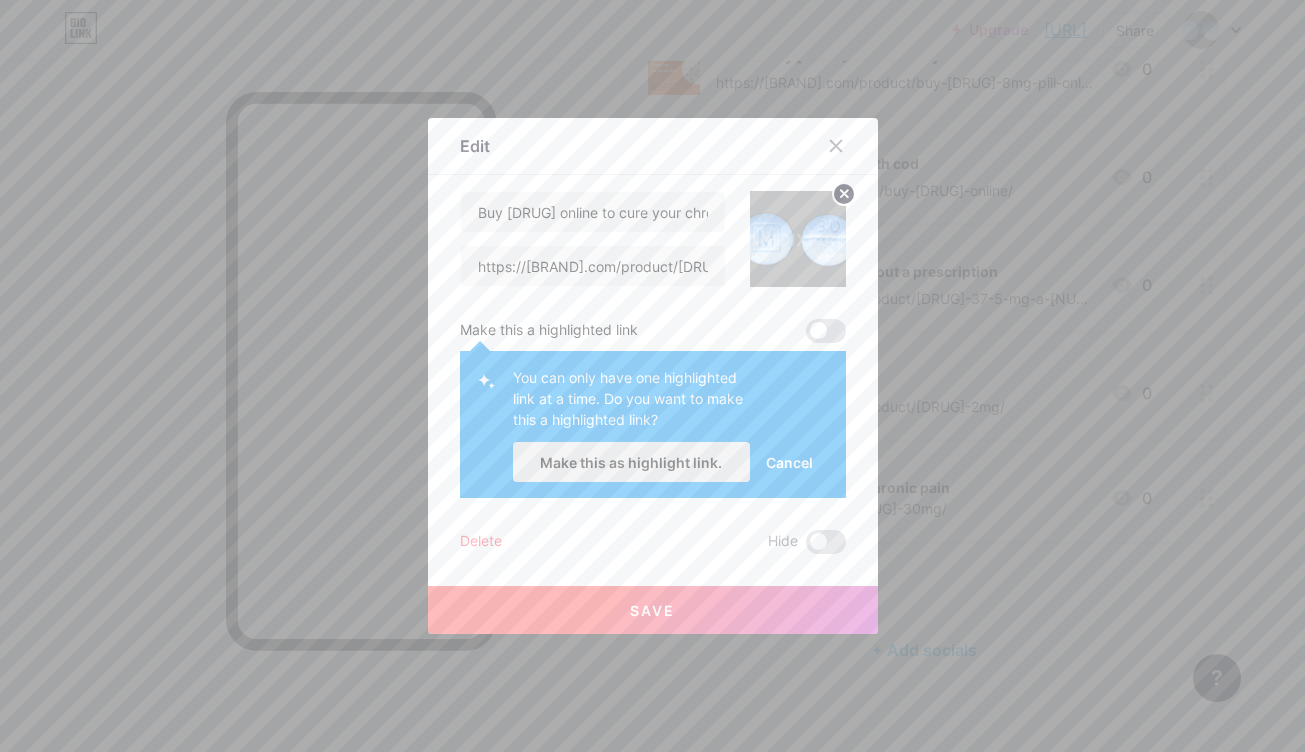click on "Make this as highlight link." at bounding box center [631, 462] 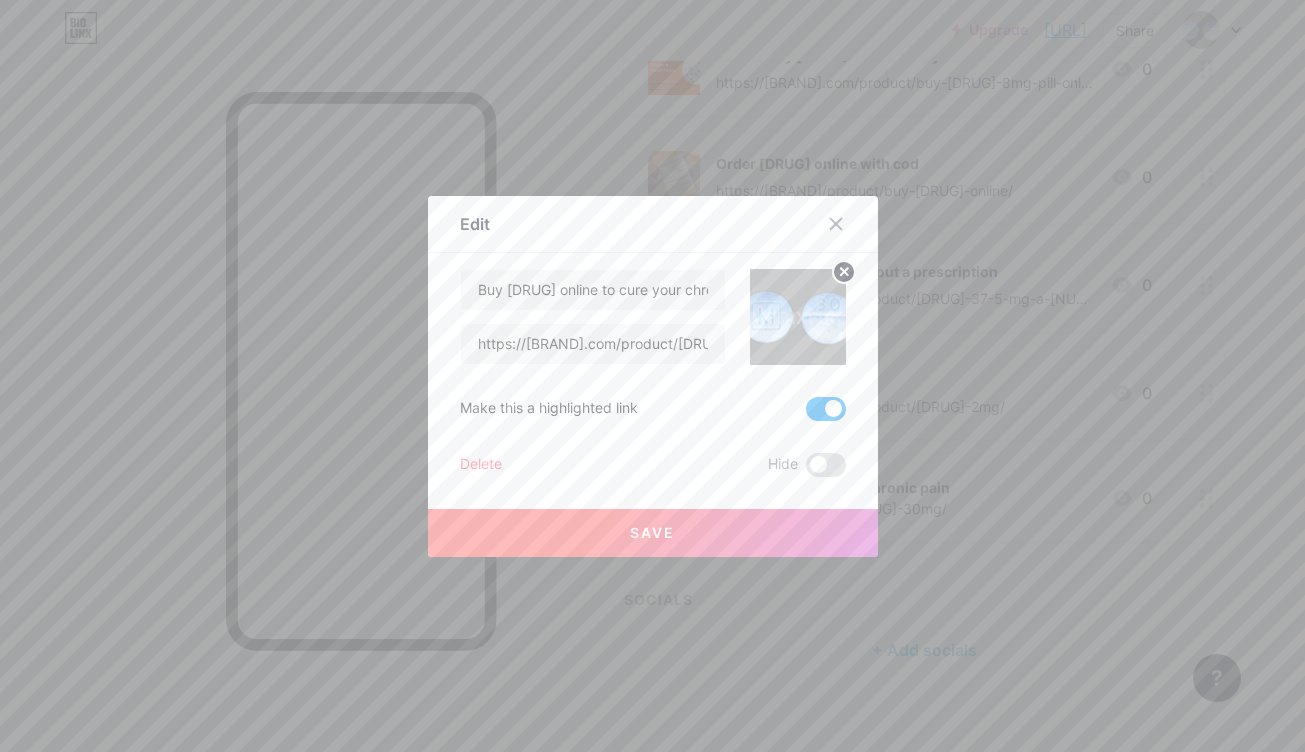 click on "Save" at bounding box center [652, 532] 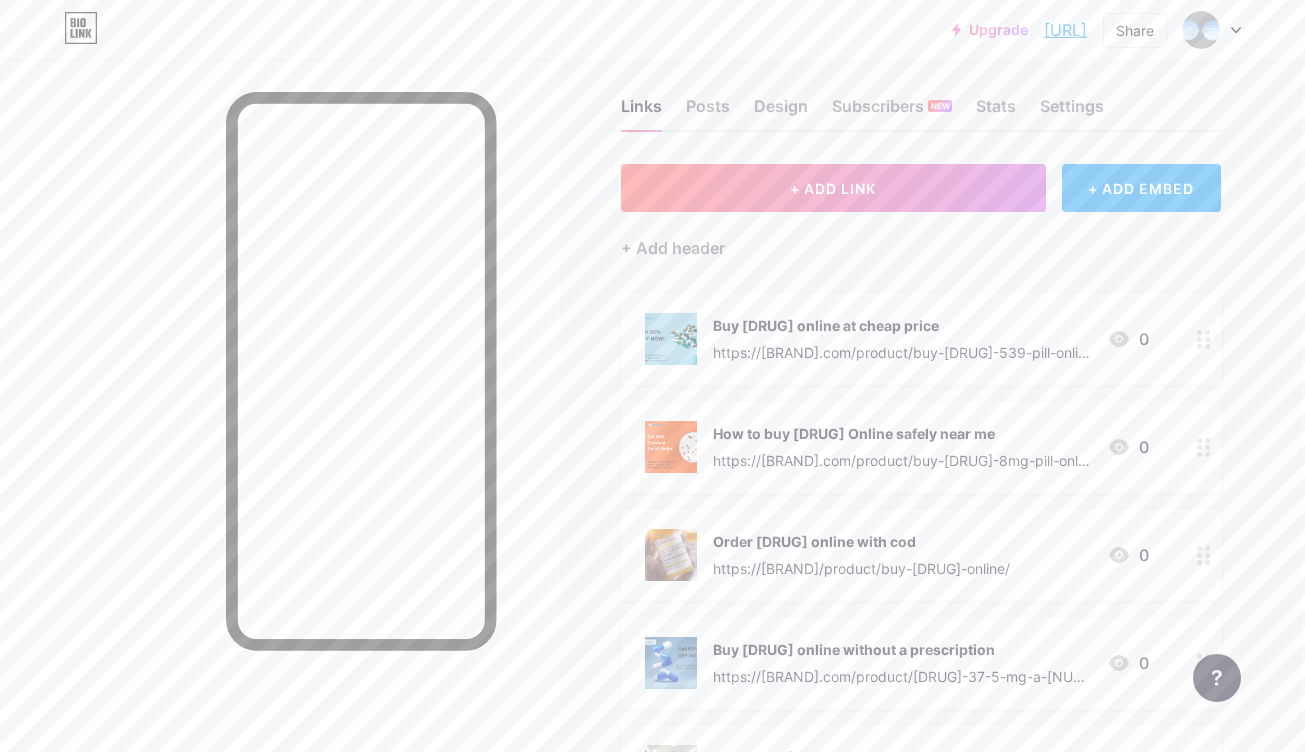 scroll, scrollTop: 6, scrollLeft: 3, axis: both 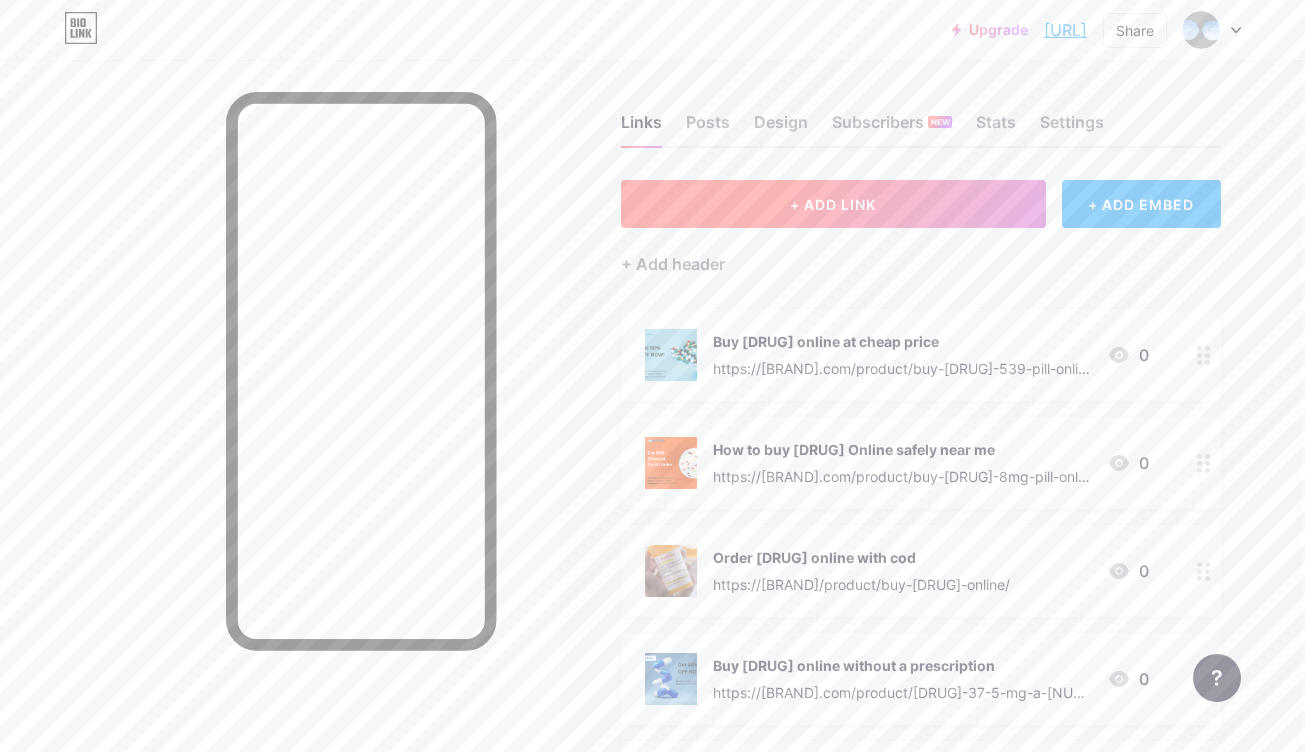 click on "+ ADD LINK" at bounding box center [833, 204] 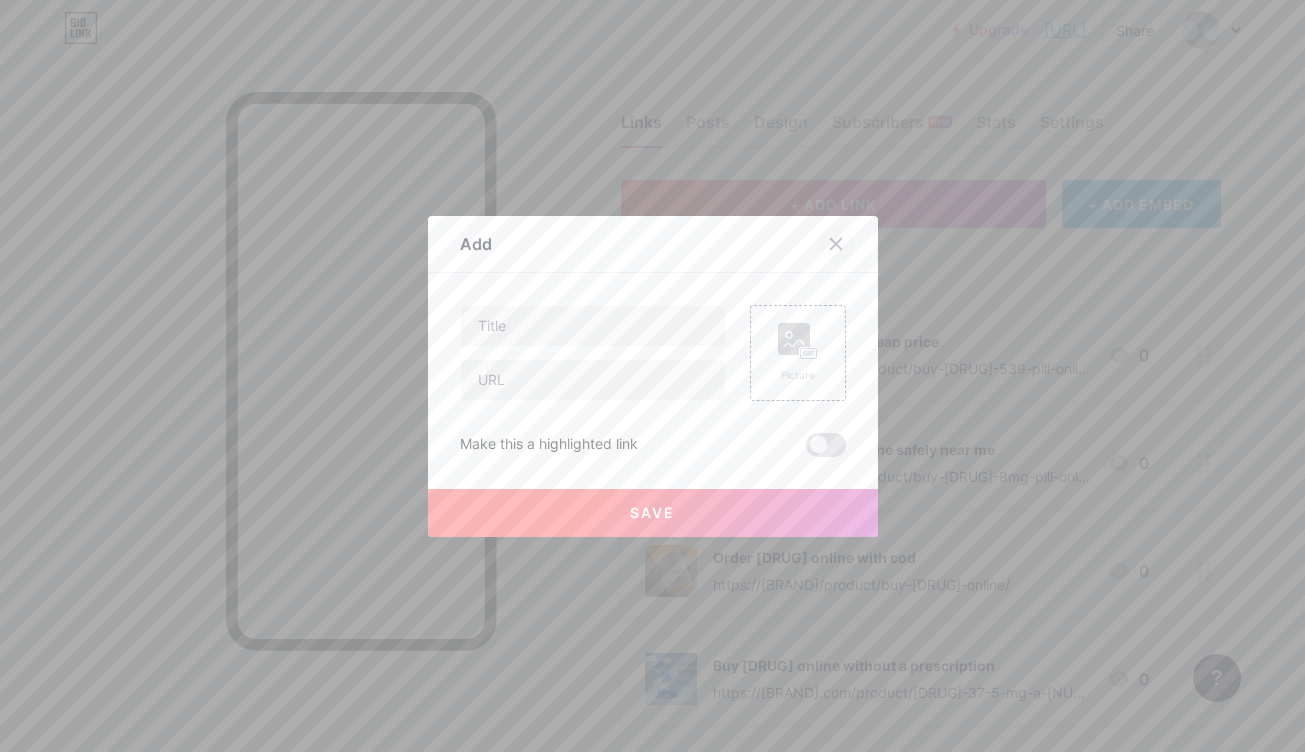 click 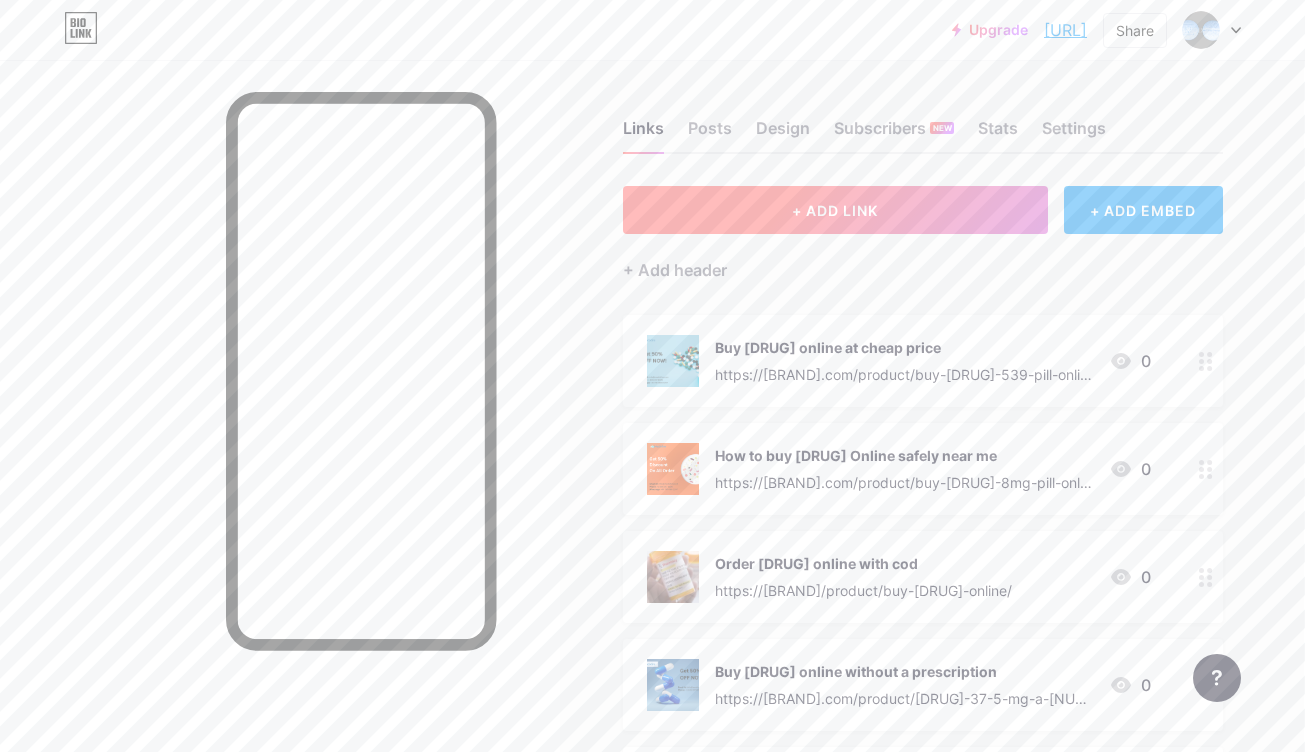 scroll, scrollTop: 0, scrollLeft: 1, axis: horizontal 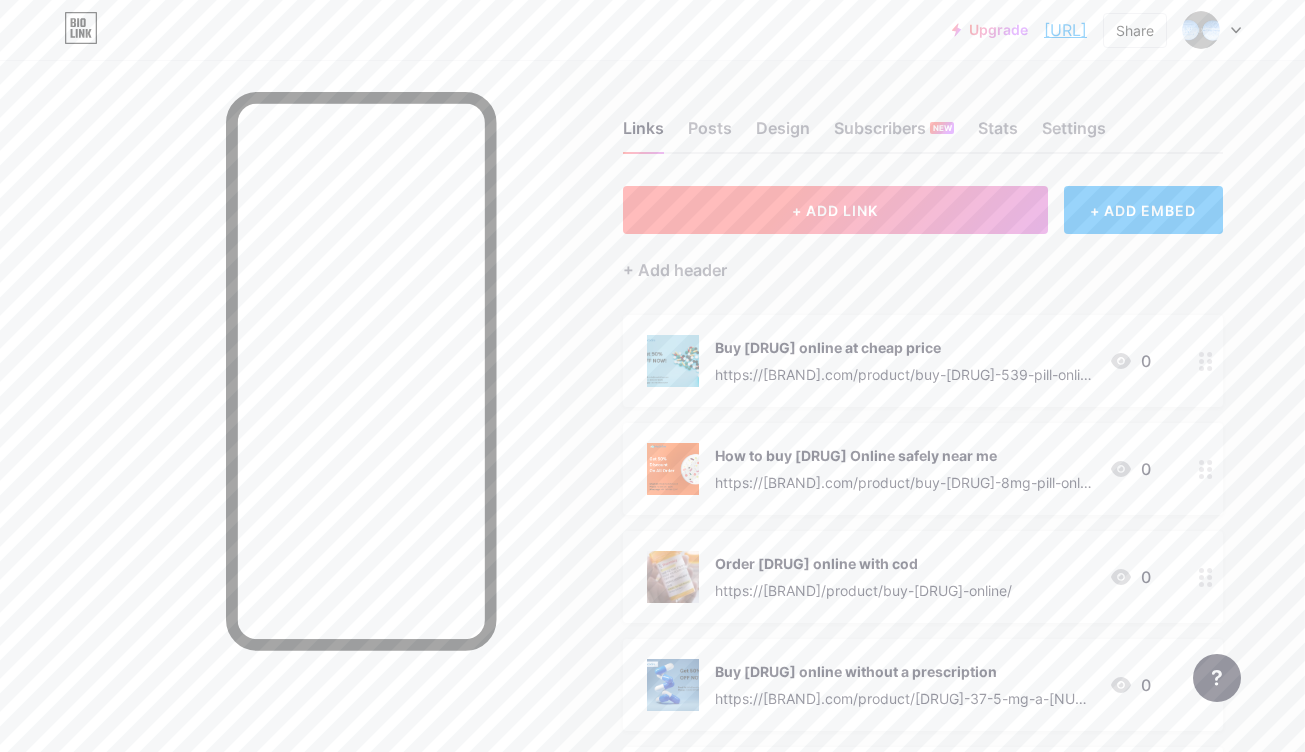 click on "+ ADD LINK" at bounding box center (835, 210) 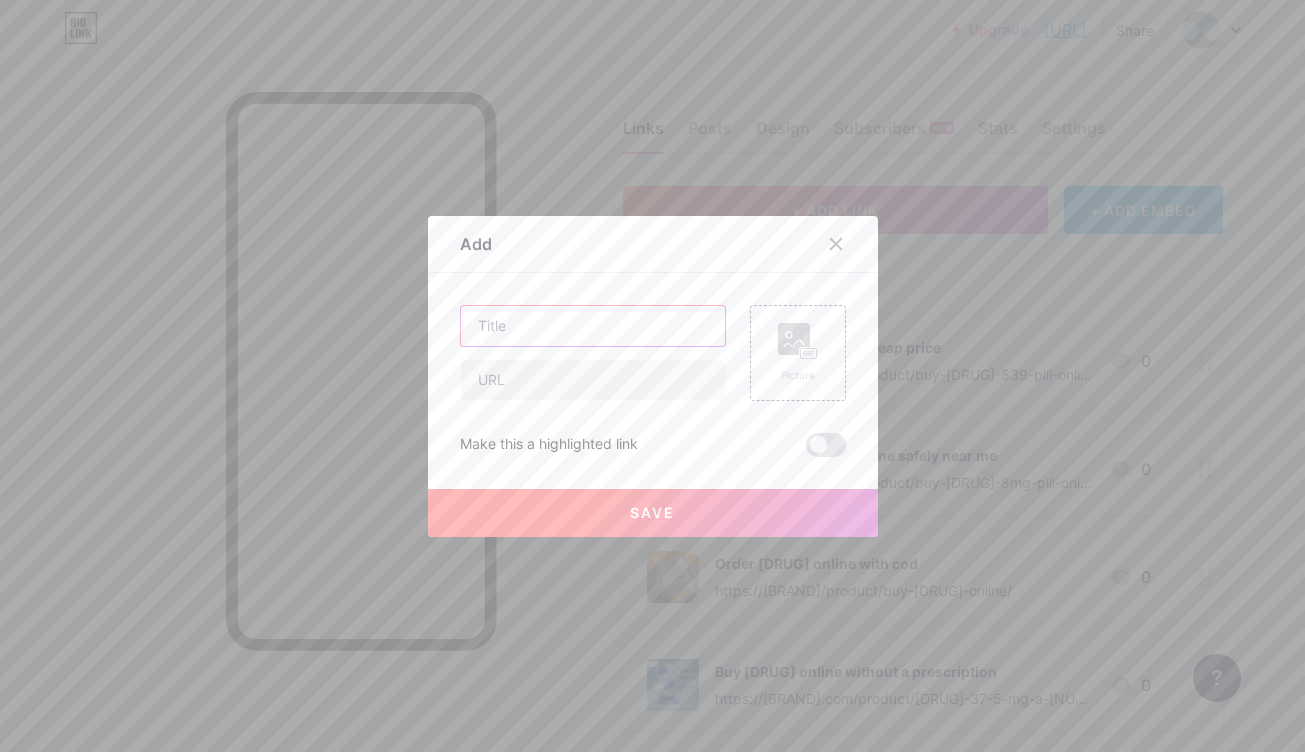 click at bounding box center [593, 326] 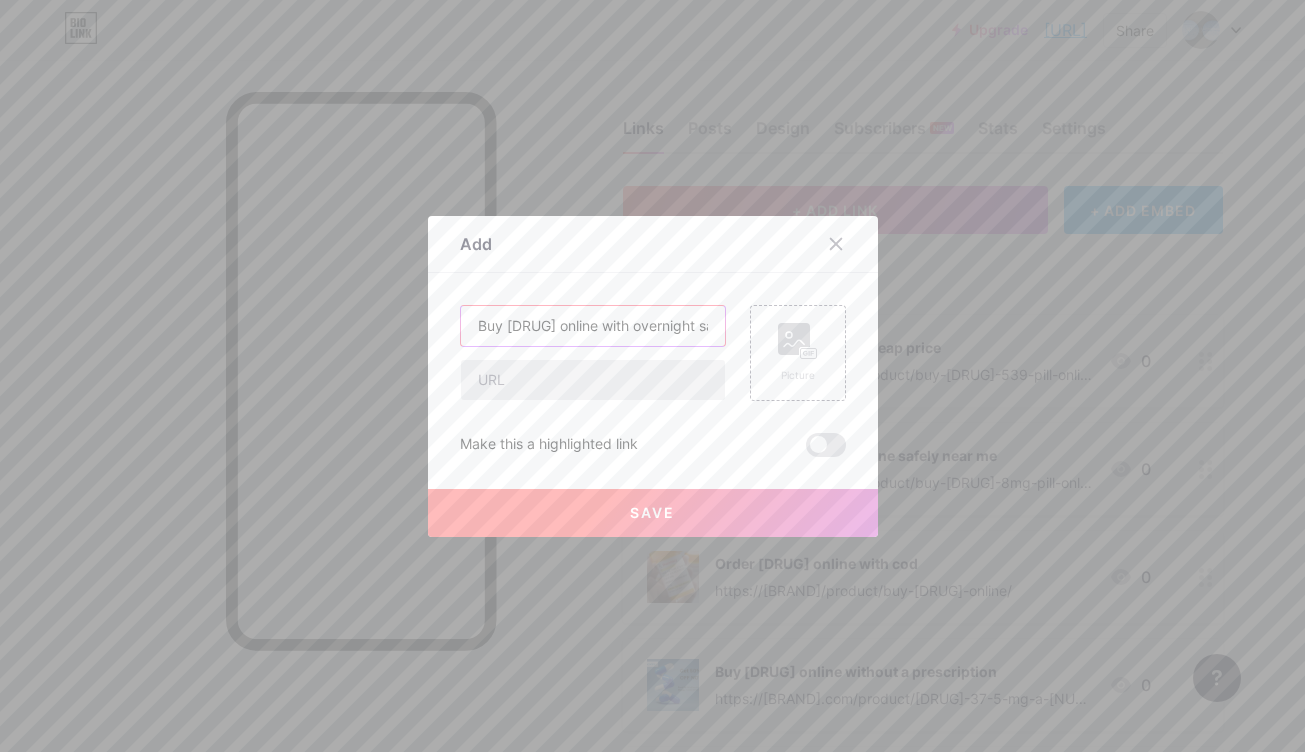 type on "Buy [DRUG] online with overnight safe delivery" 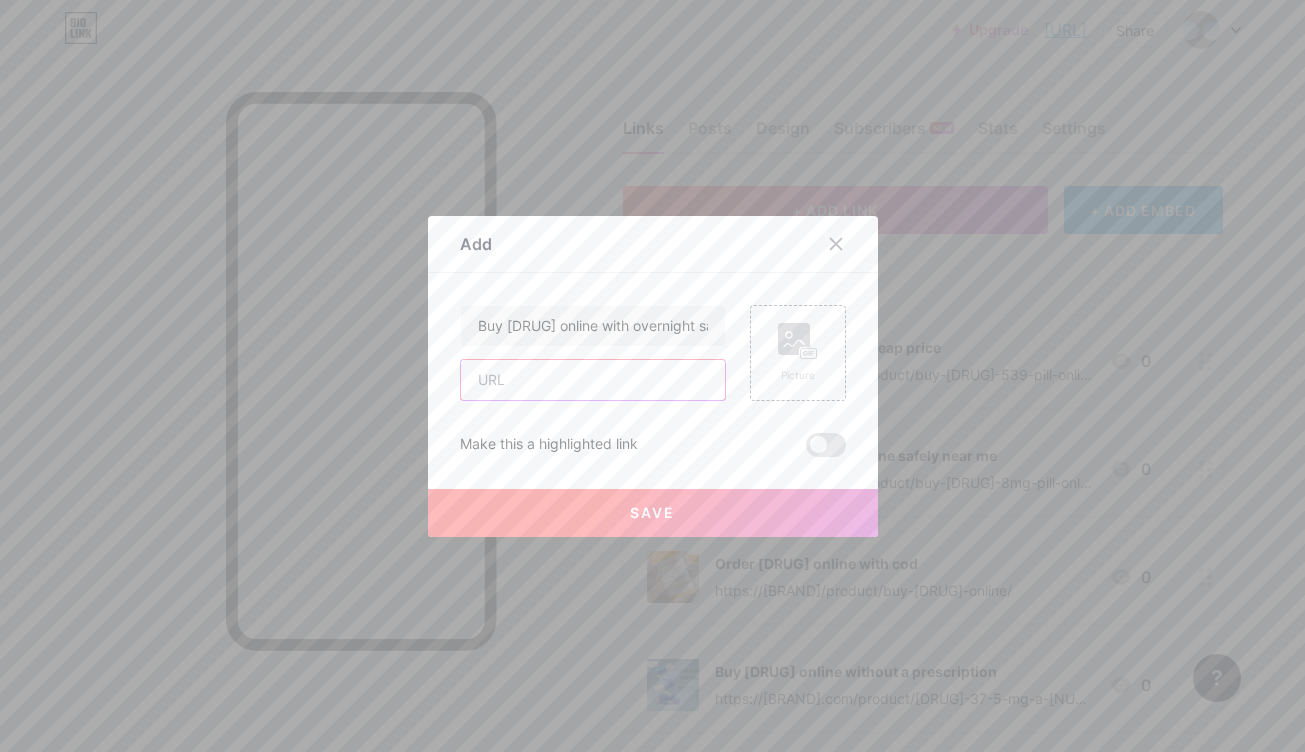 click at bounding box center (593, 380) 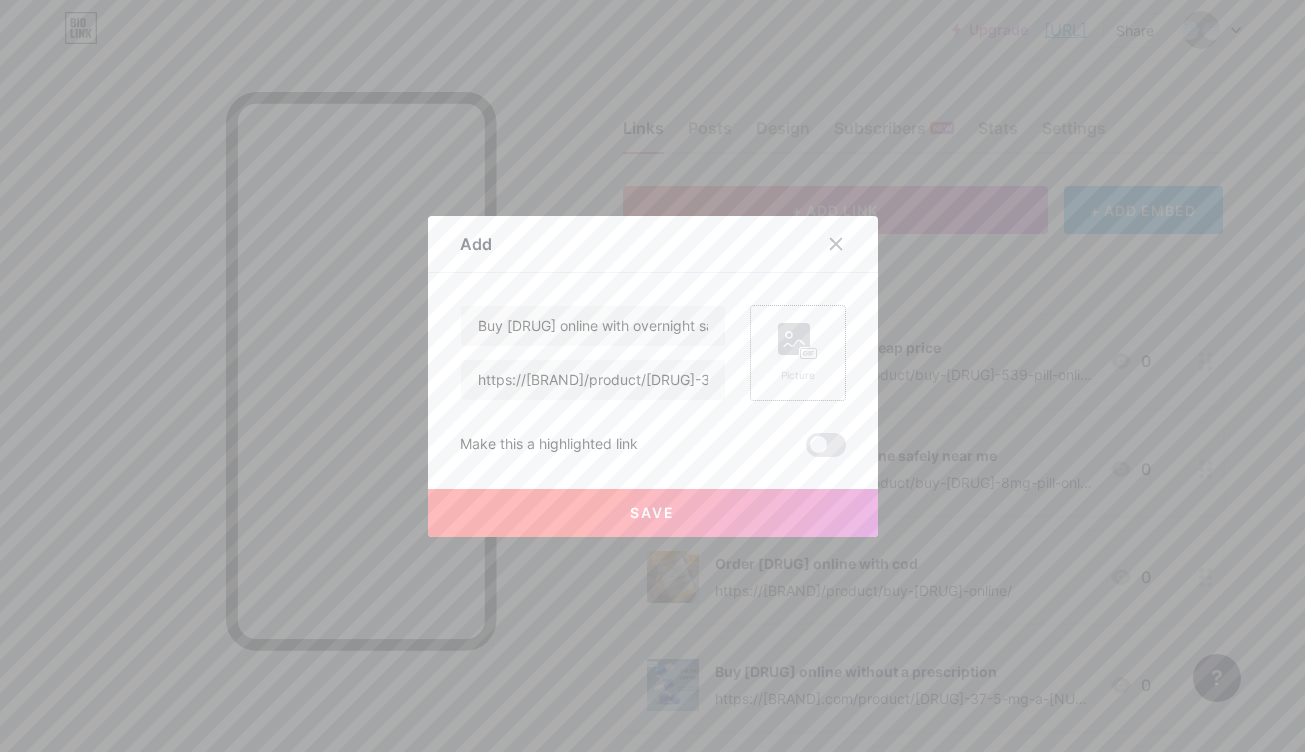 click 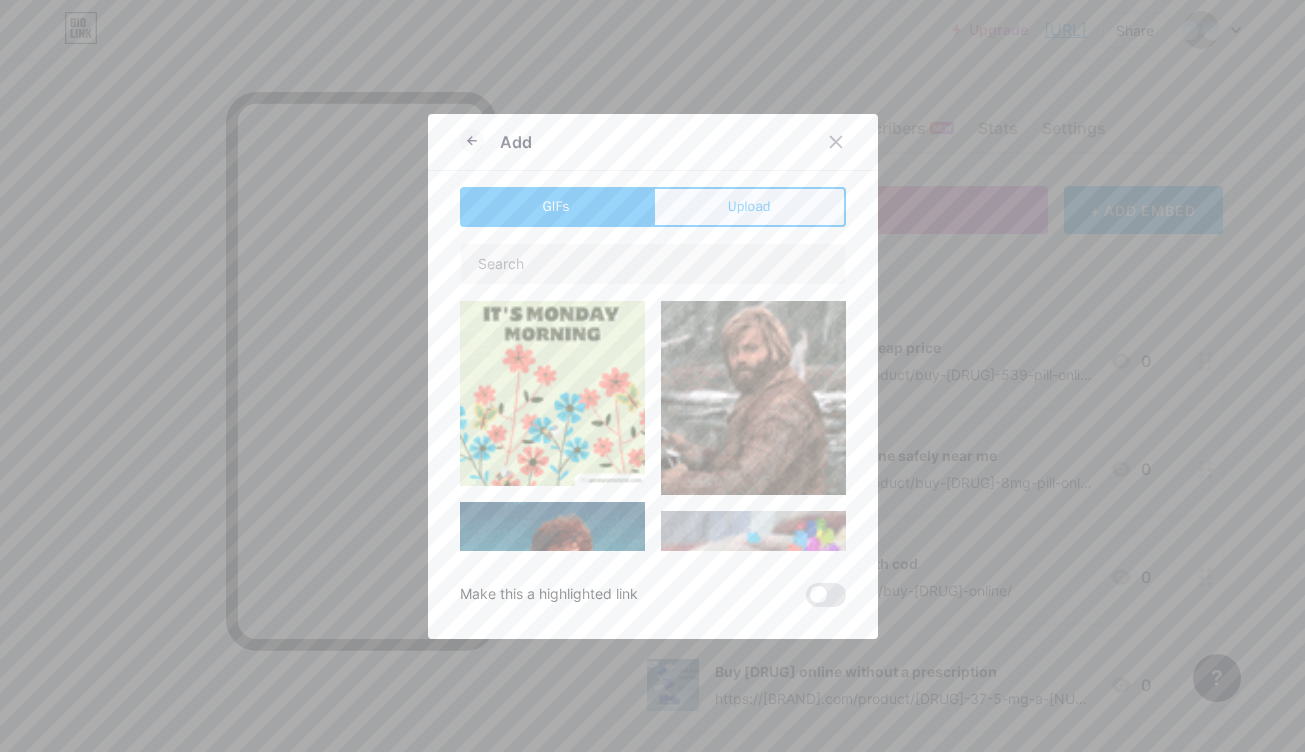 click on "Upload" at bounding box center [749, 206] 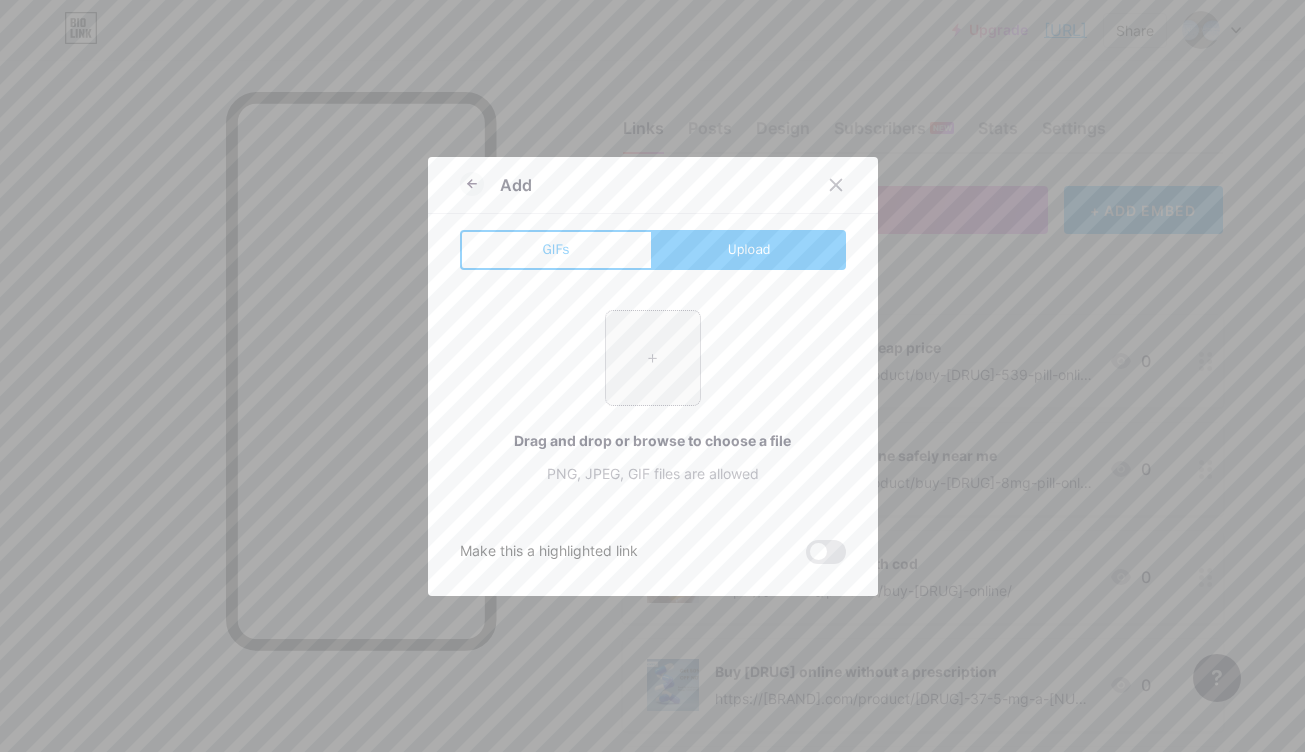 click at bounding box center (653, 358) 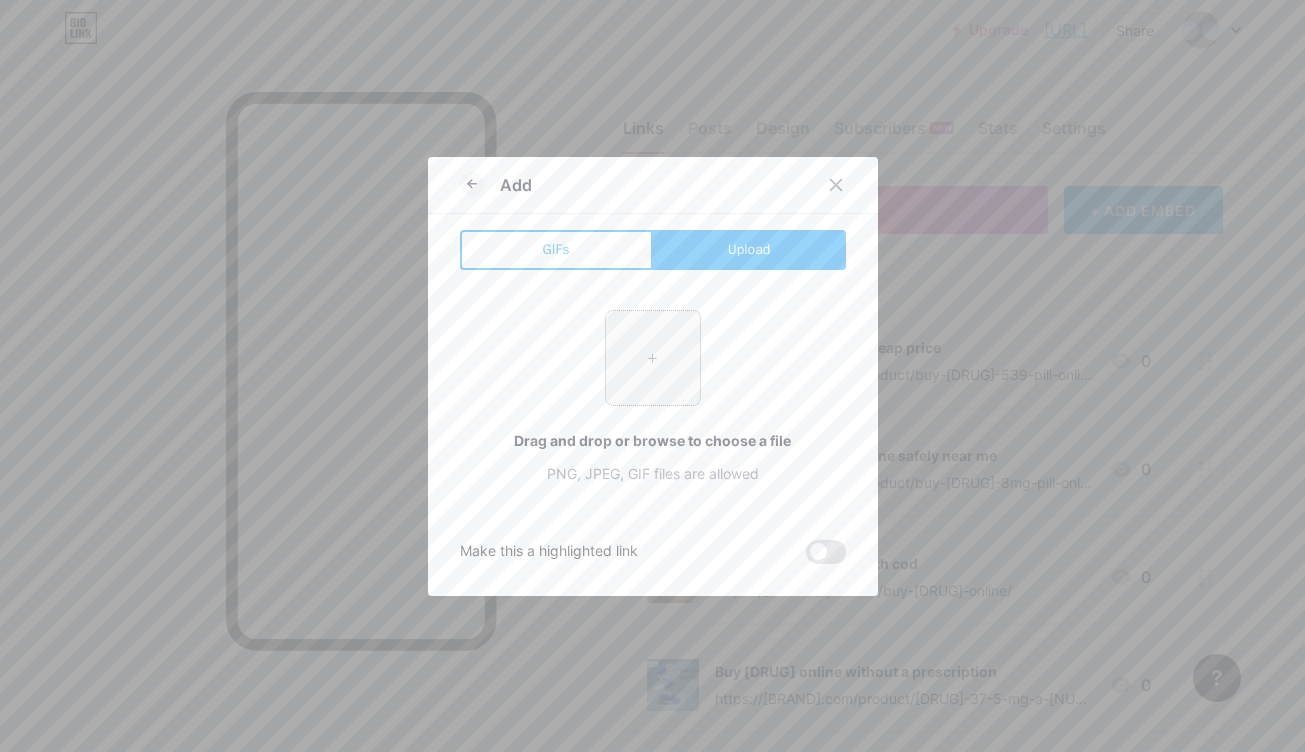 type on "C:\fakepath\[BRAND]-[NUMBER]-[NUMBER]x[NUMBER].webp" 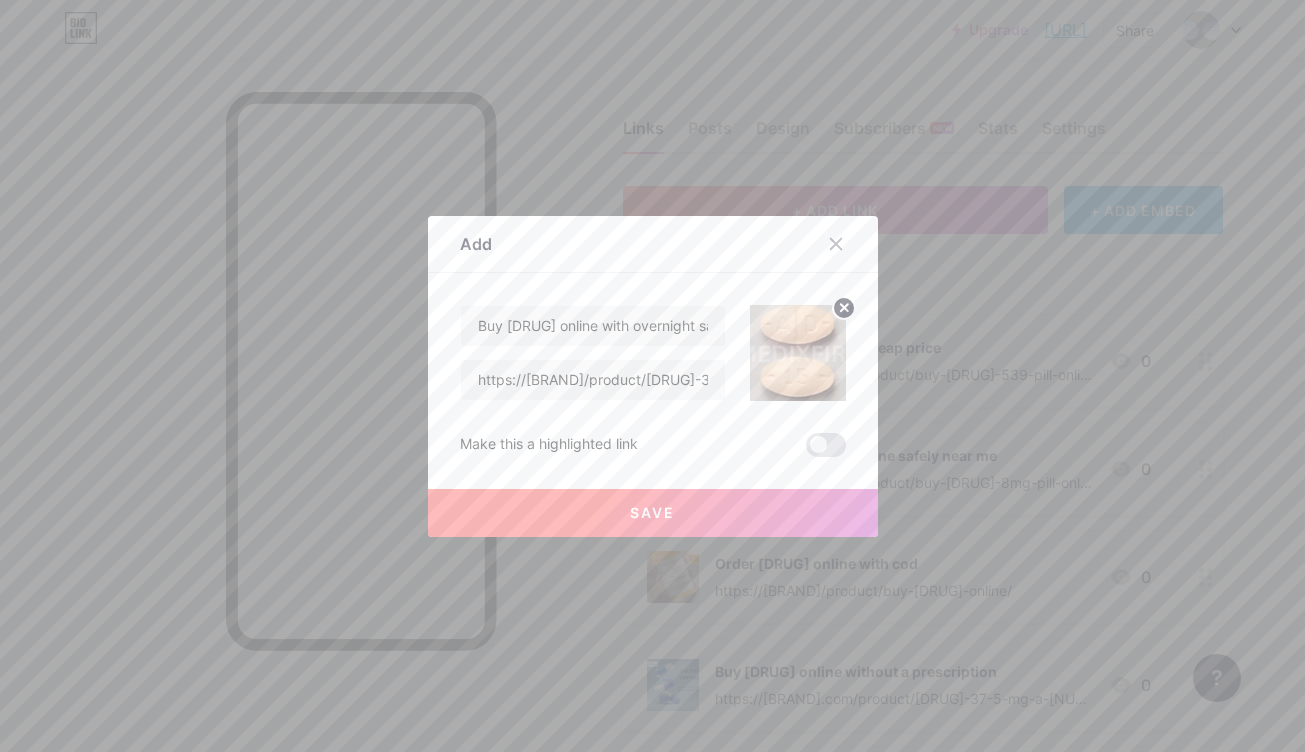 click on "Save" at bounding box center (652, 512) 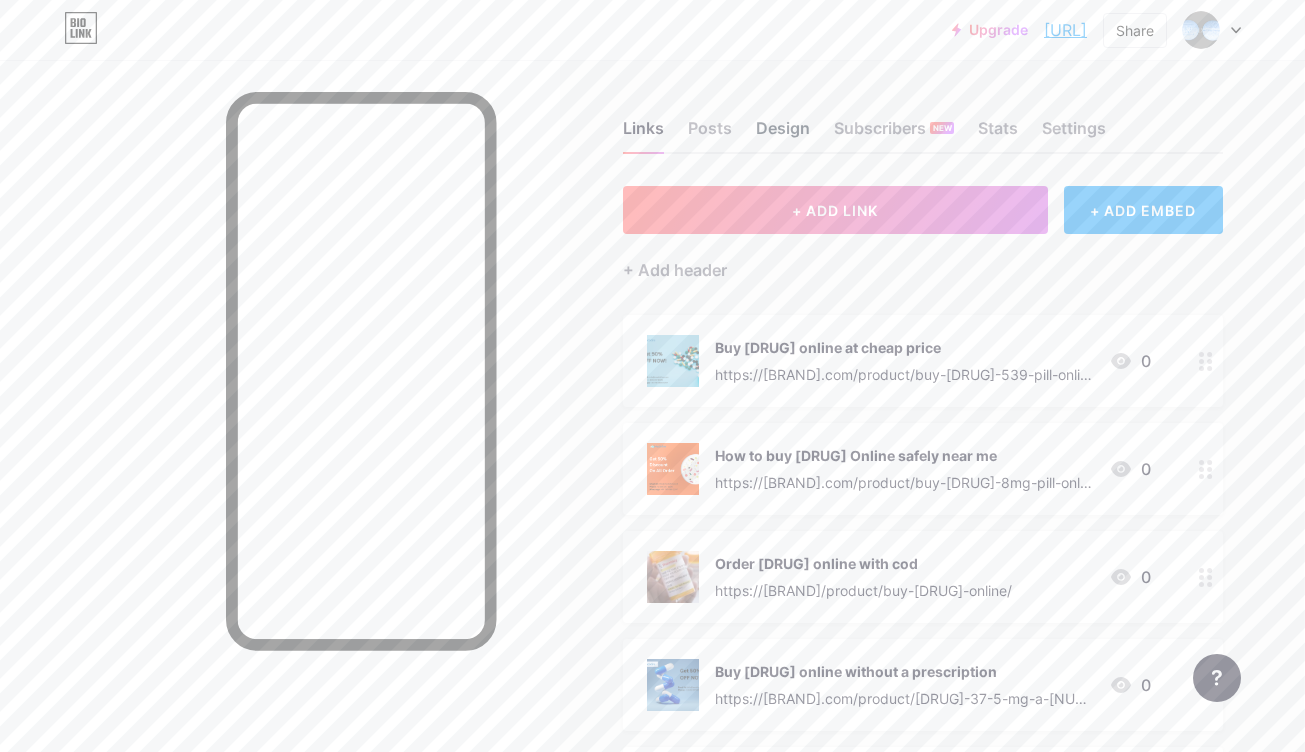 scroll, scrollTop: 0, scrollLeft: 1, axis: horizontal 